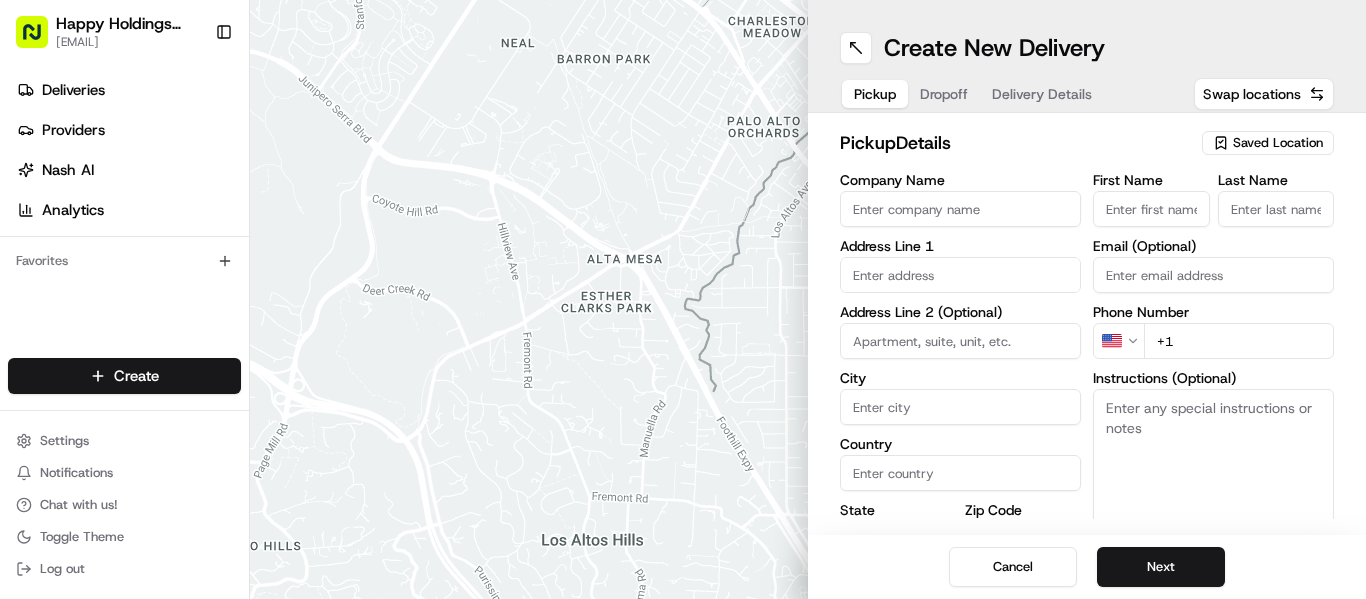 scroll, scrollTop: 0, scrollLeft: 0, axis: both 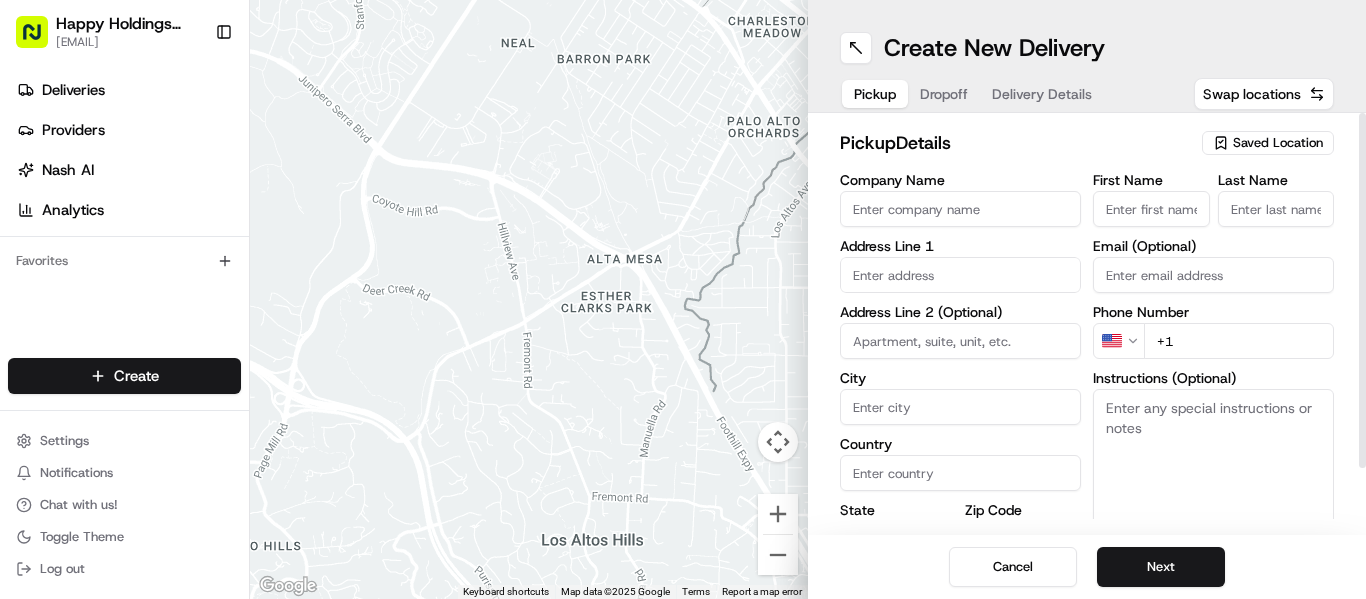 click on "Saved Location" at bounding box center [1278, 143] 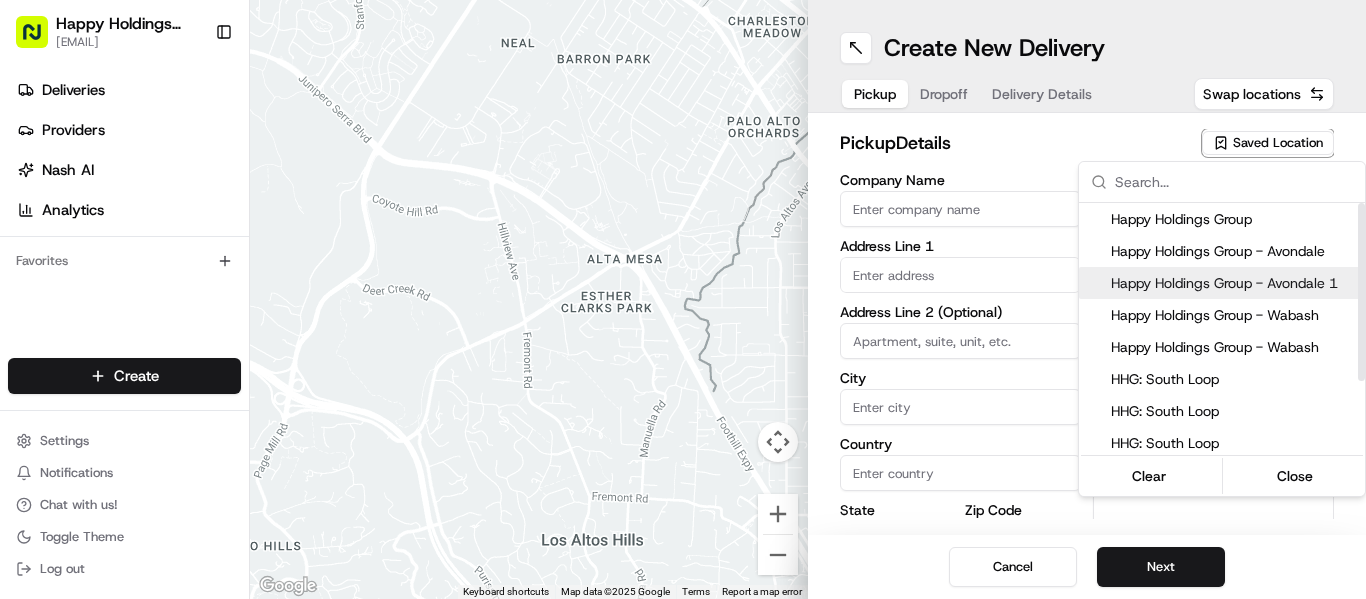 click on "Happy Holdings Group - Avondale 1" at bounding box center [1234, 283] 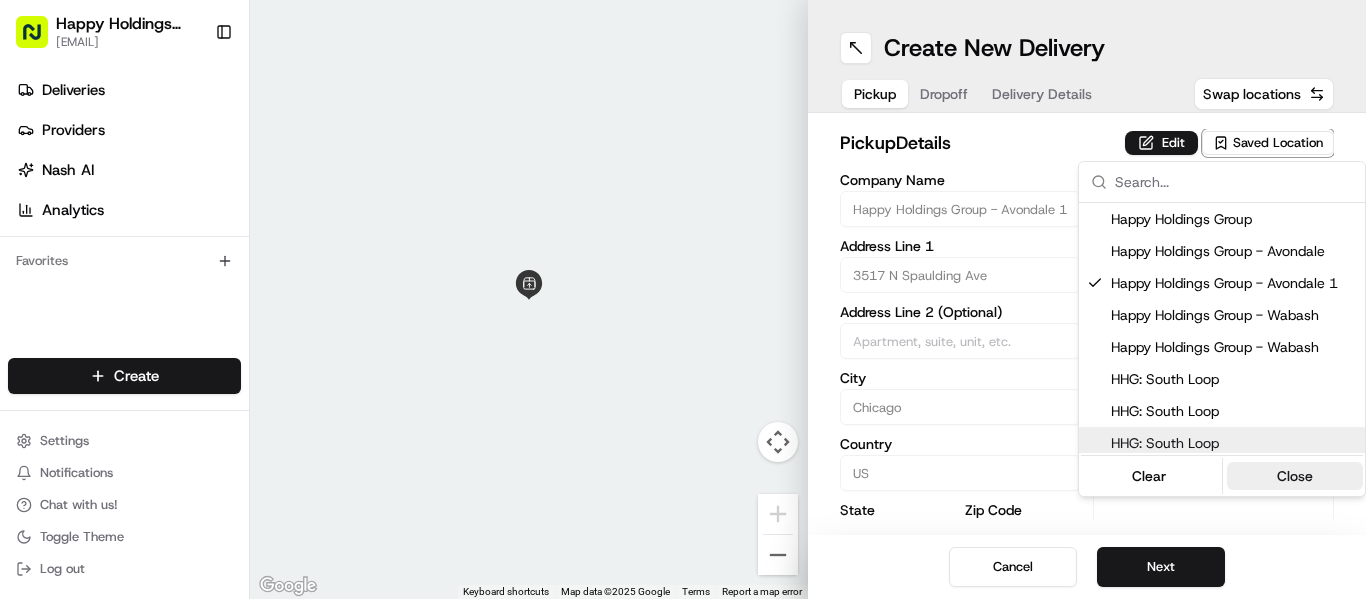 click on "Close" at bounding box center (1295, 476) 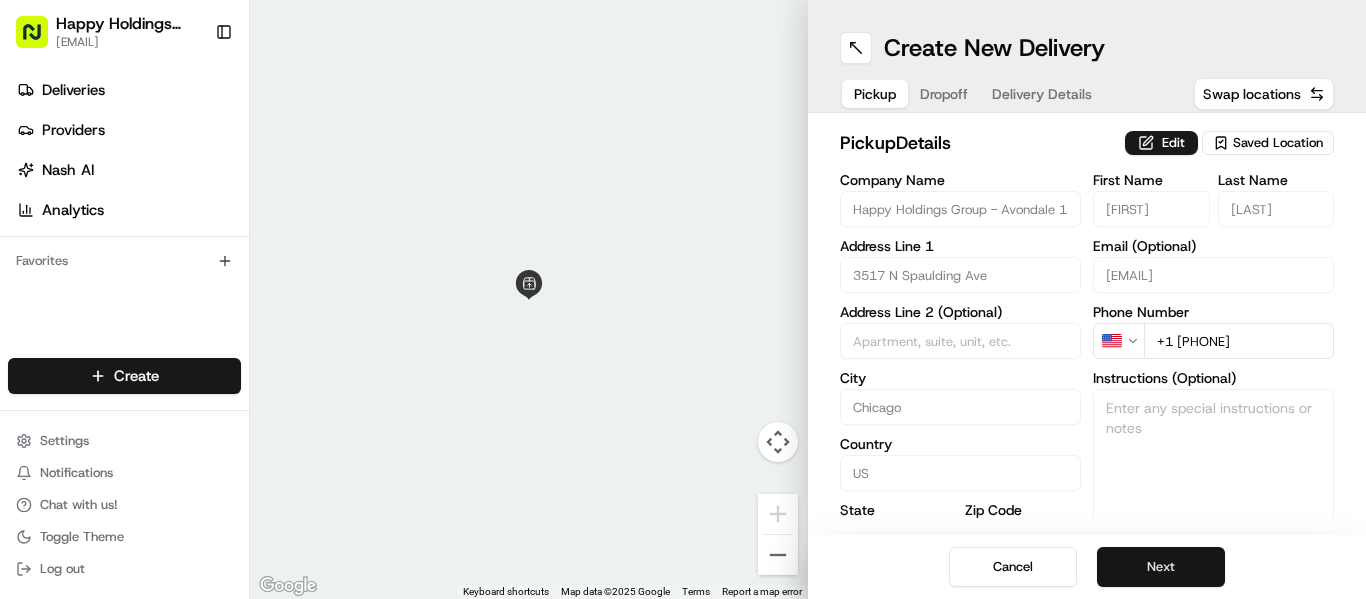 click on "Next" at bounding box center (1161, 567) 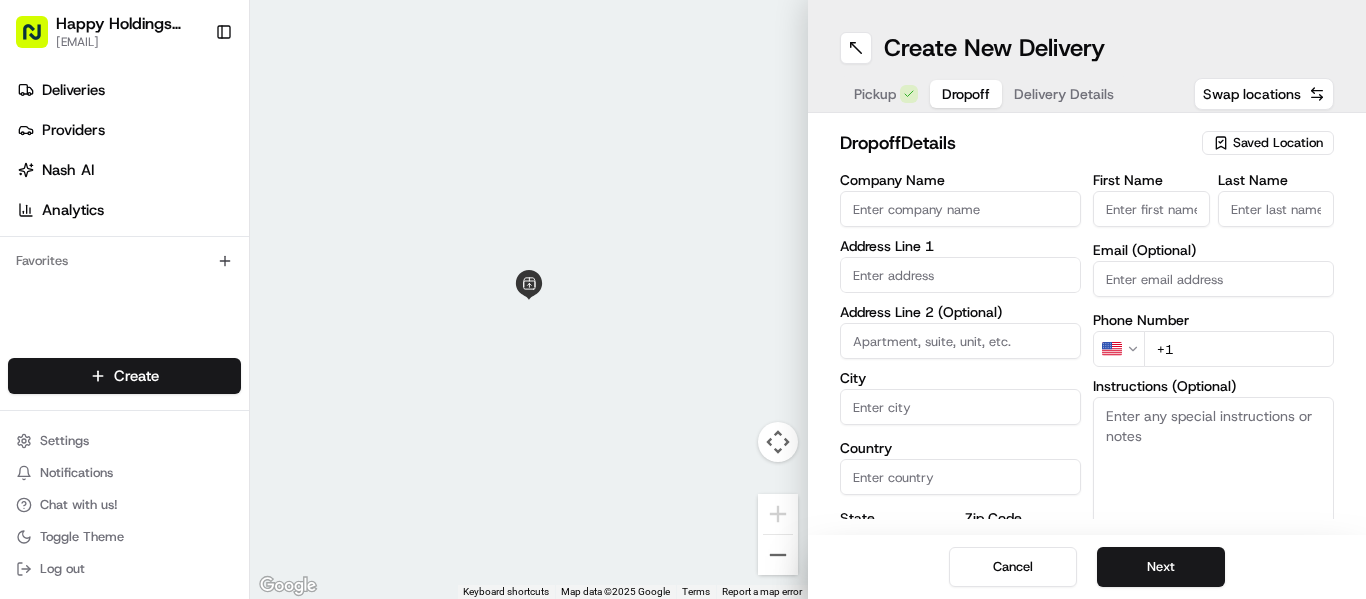 click at bounding box center (0, 599) 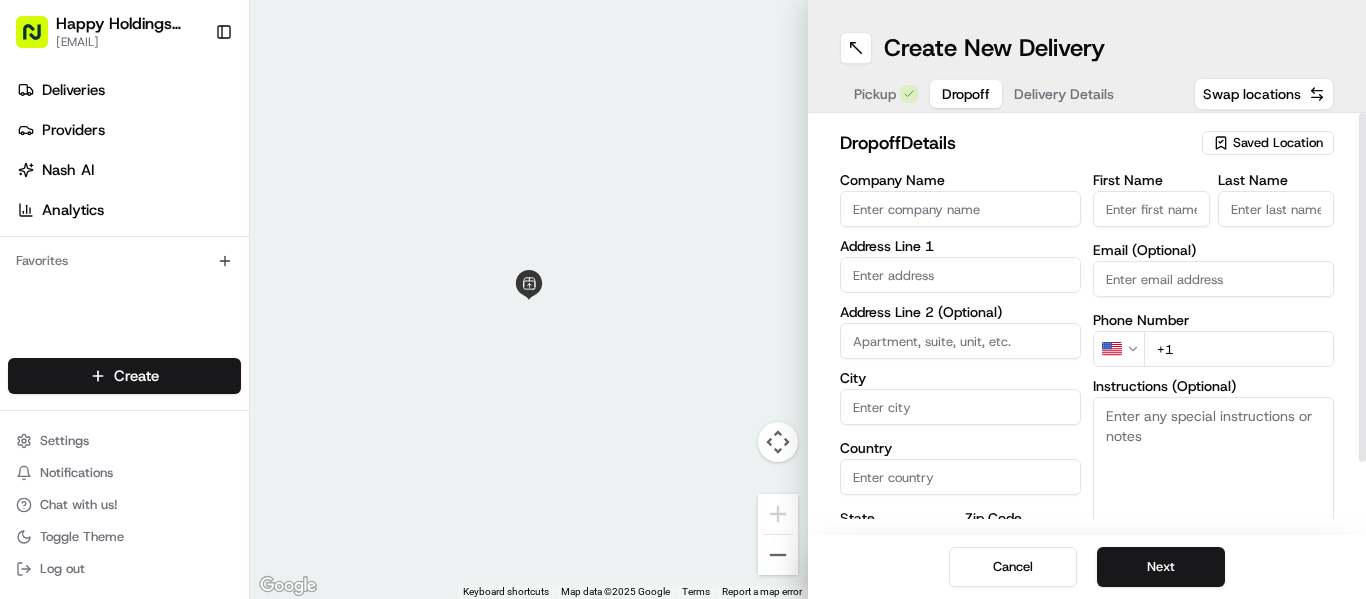 click on "Saved Location" at bounding box center [1278, 143] 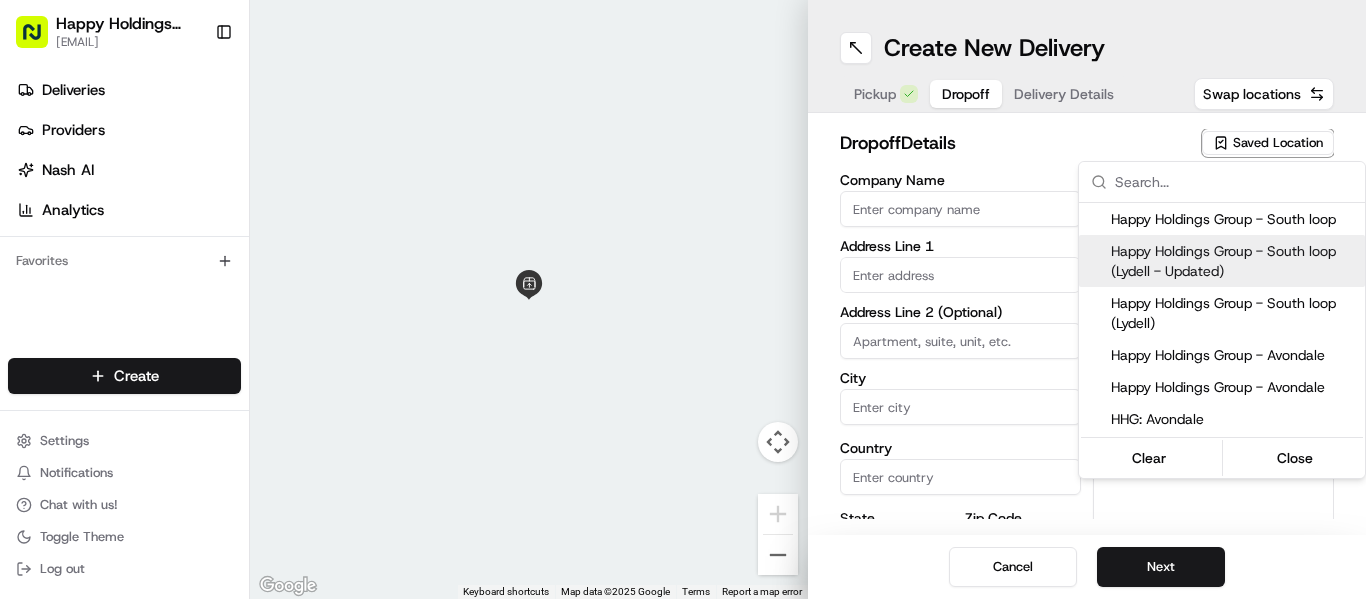 click on "Happy Holdings Group - South loop (Lydell - Updated)" at bounding box center [1234, 261] 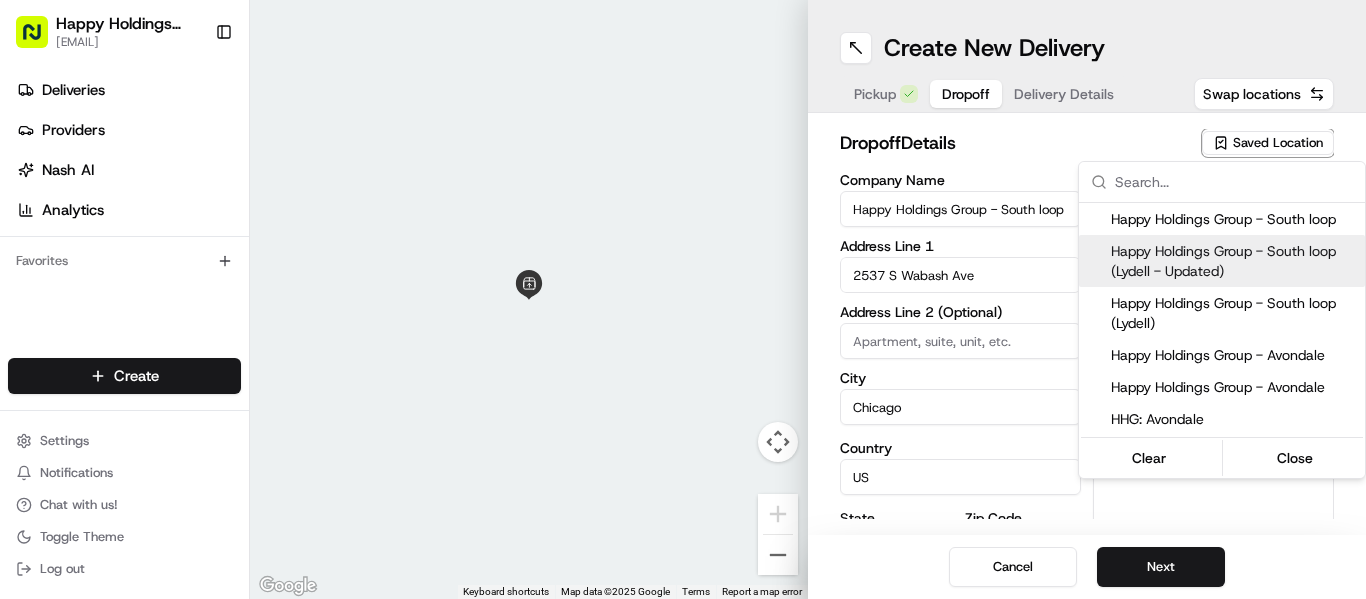 type on "60616" 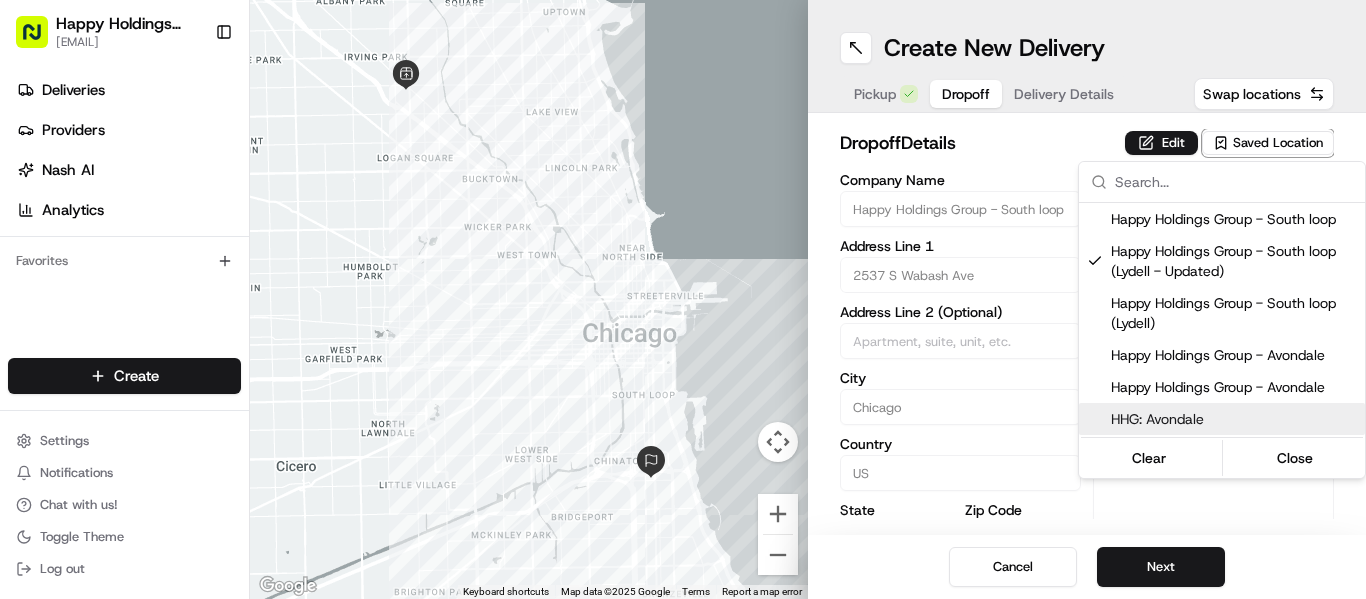 click on "Happy Holdings Group - South loop (Lydell - Updated) Address Line 1 2537 S Wabash Ave Address Line 2 (Optional) City" at bounding box center (683, 299) 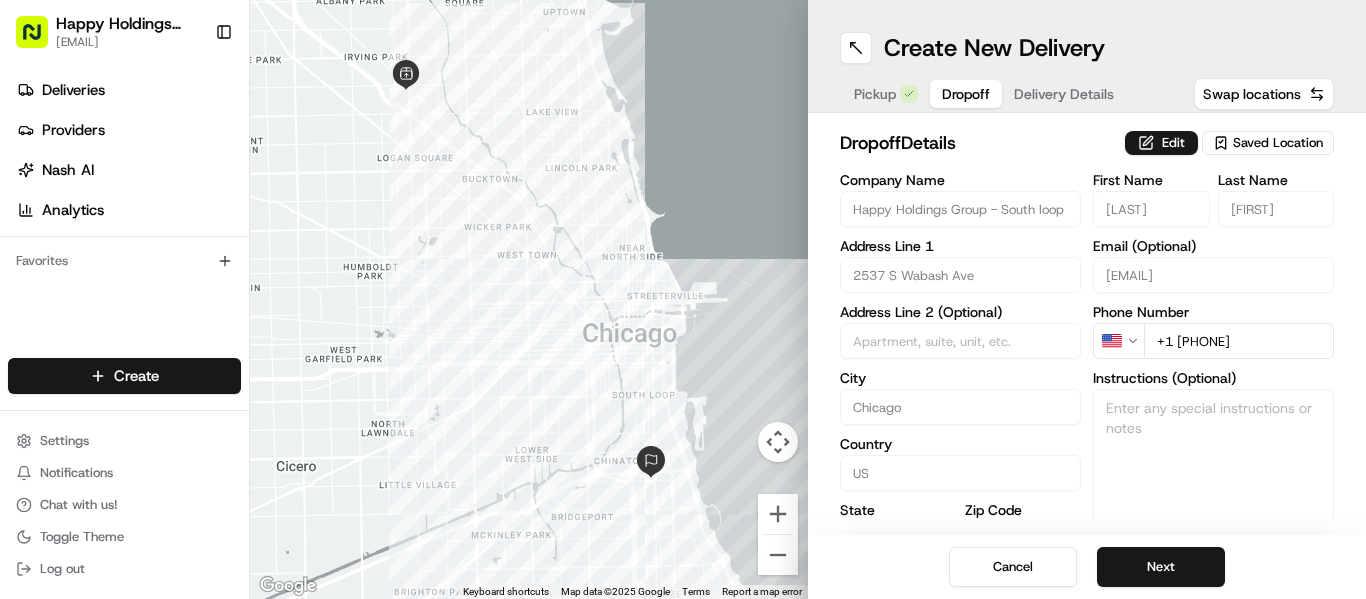 click at bounding box center [0, 599] 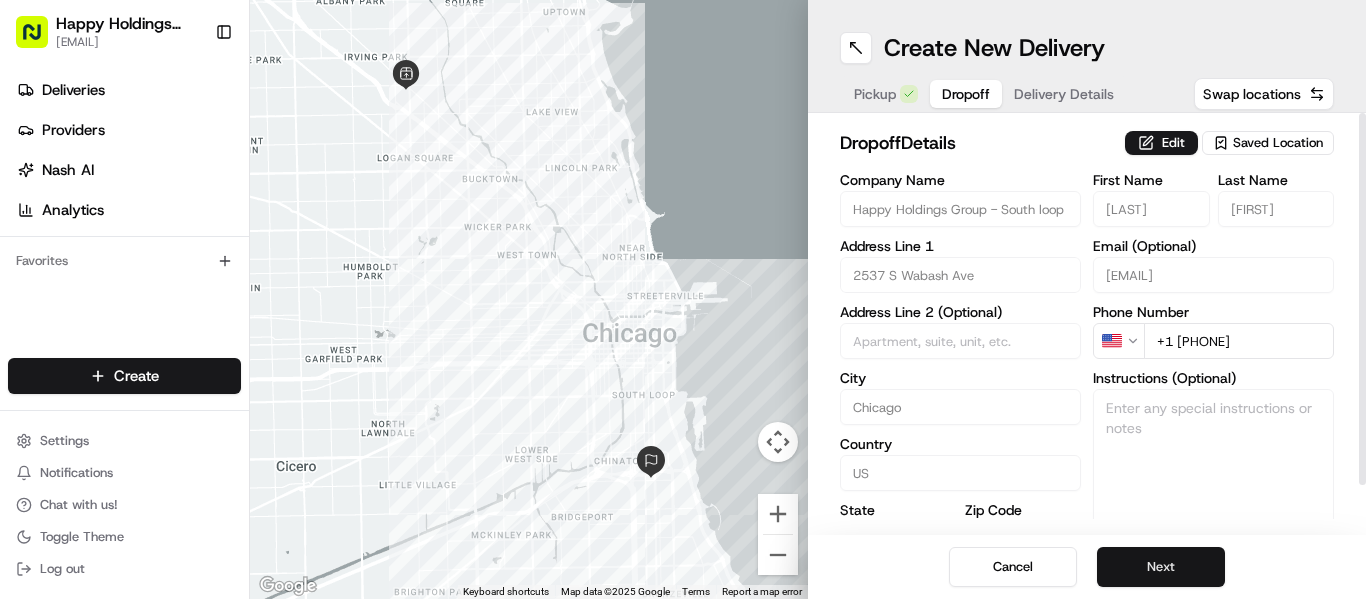 click on "Next" at bounding box center [1161, 567] 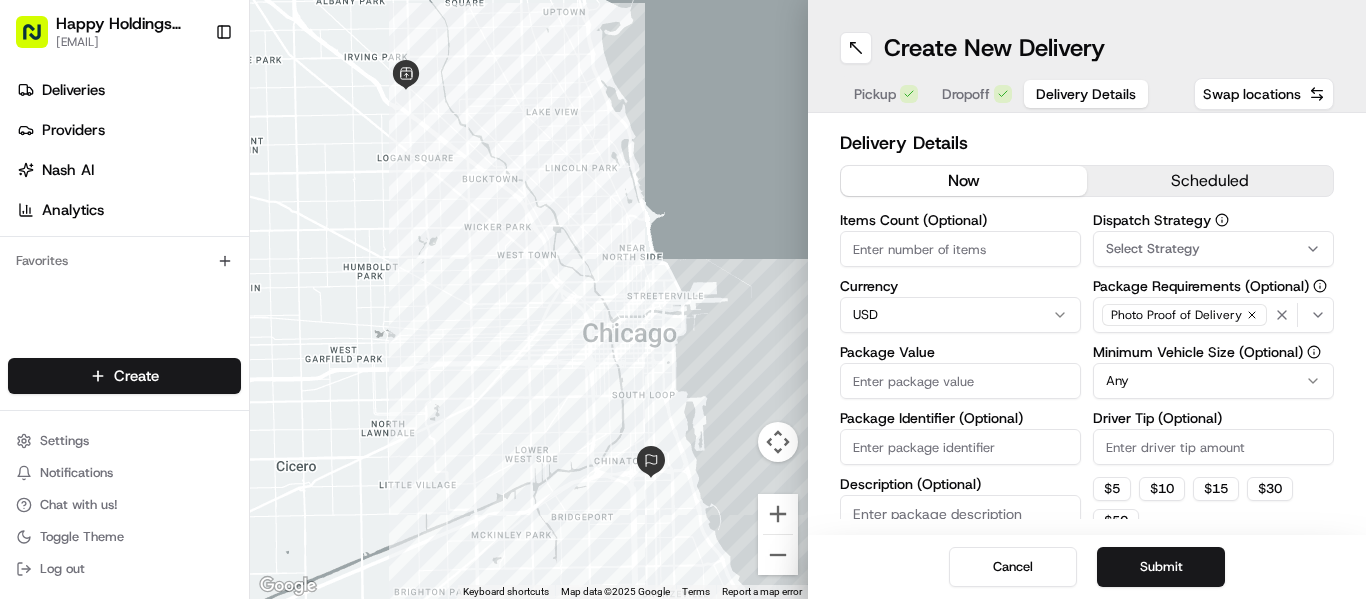 click at bounding box center (0, 599) 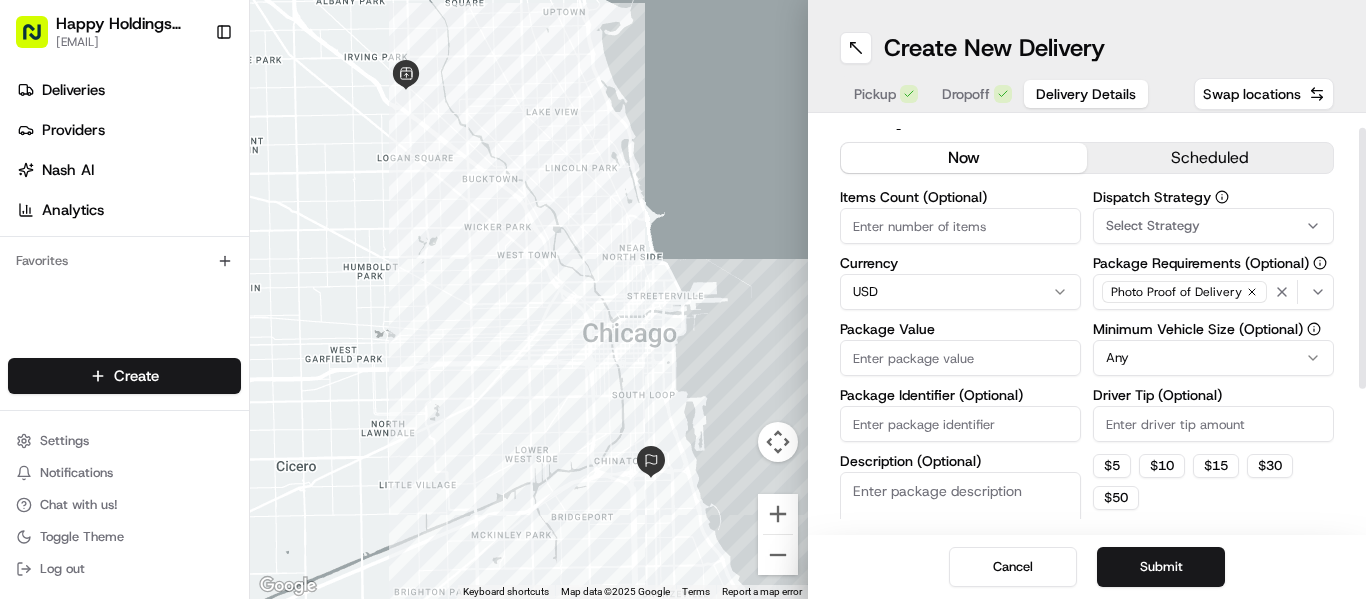 scroll, scrollTop: 22, scrollLeft: 0, axis: vertical 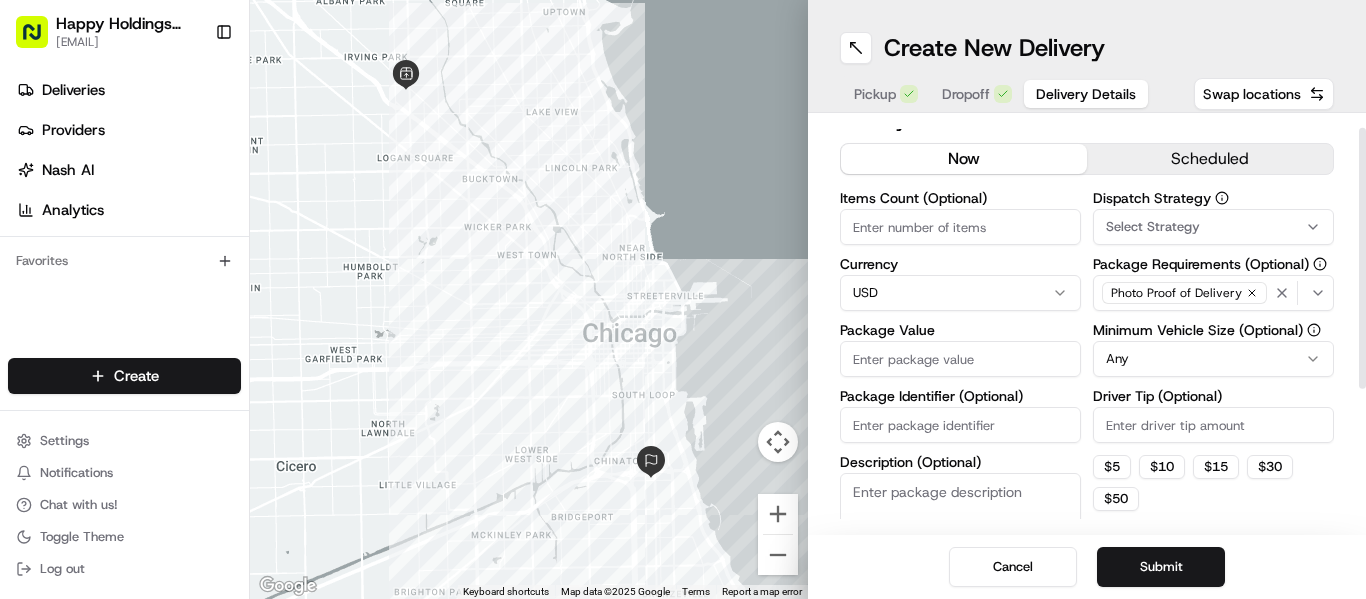 click on "Items Count (Optional)" at bounding box center (960, 227) 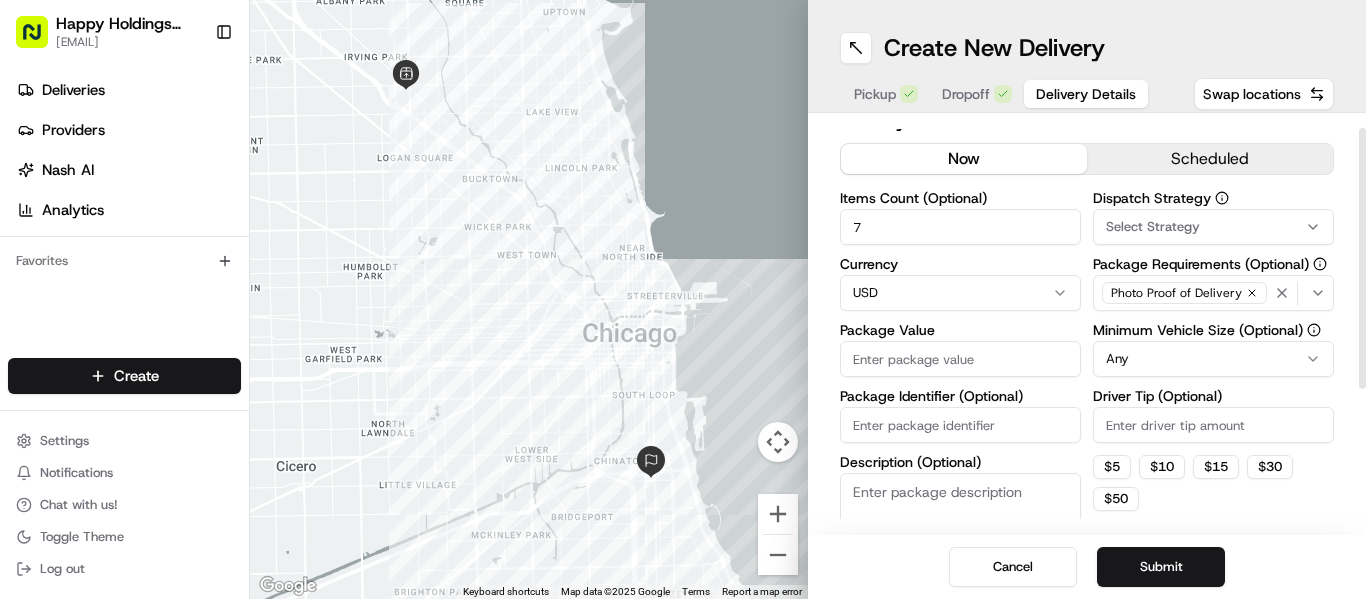 type on "7" 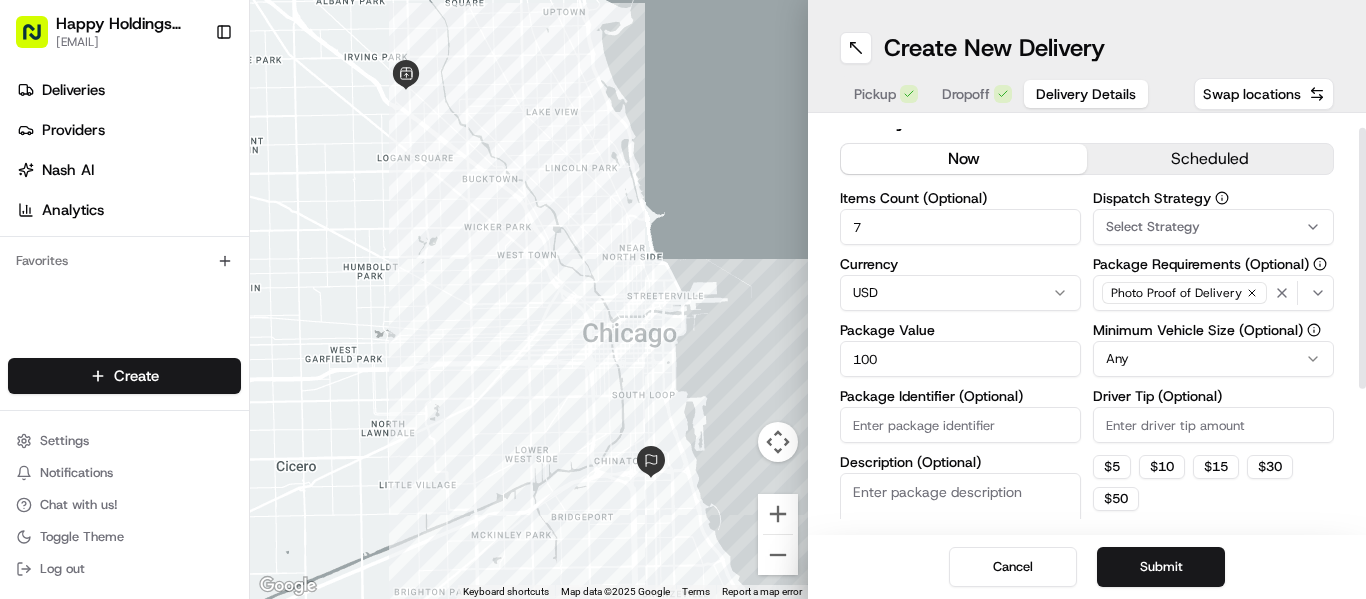 type on "100" 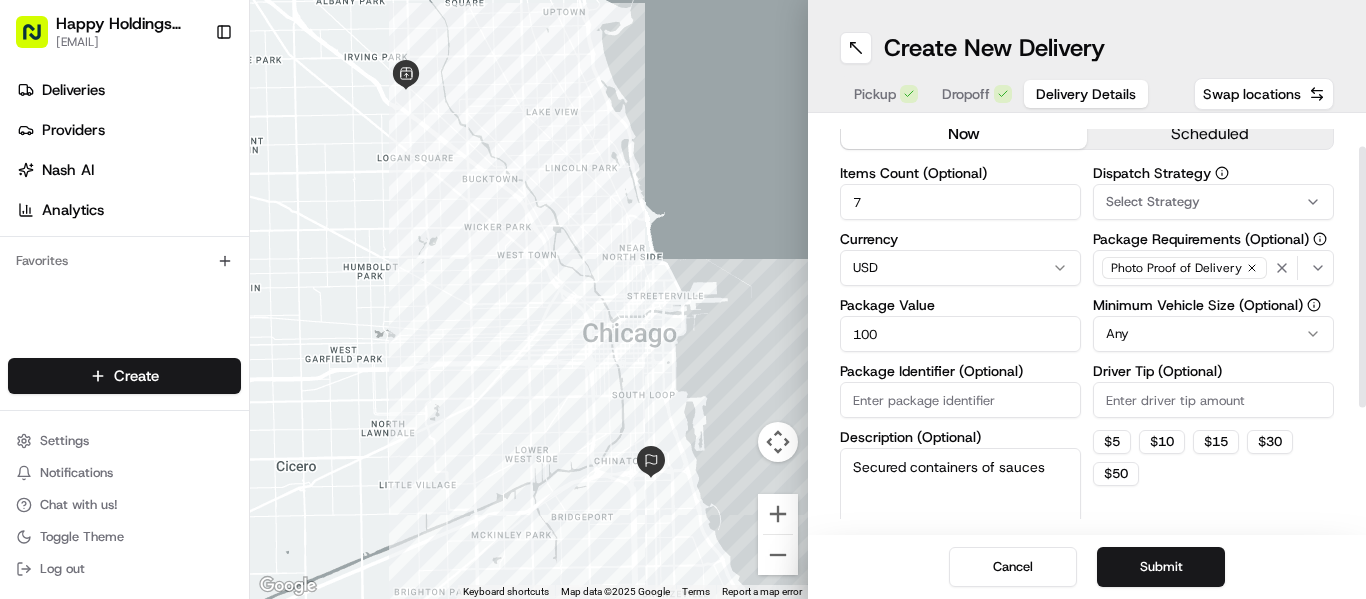 scroll, scrollTop: 55, scrollLeft: 0, axis: vertical 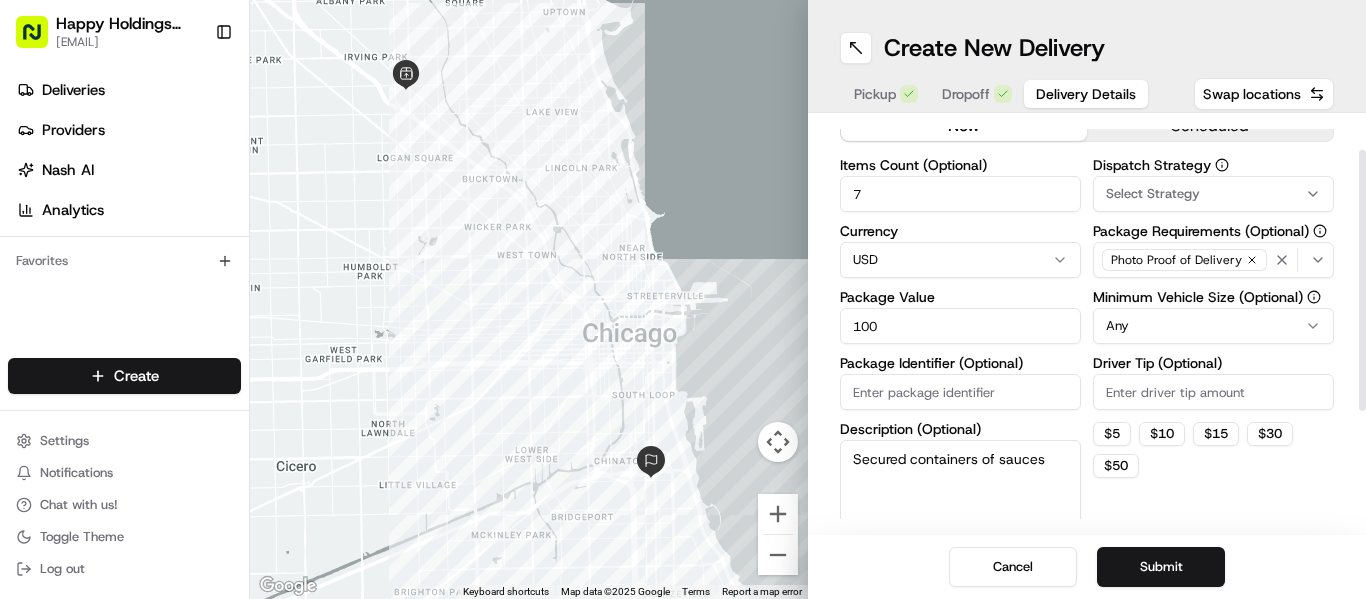 type on "Secured containers of sauces" 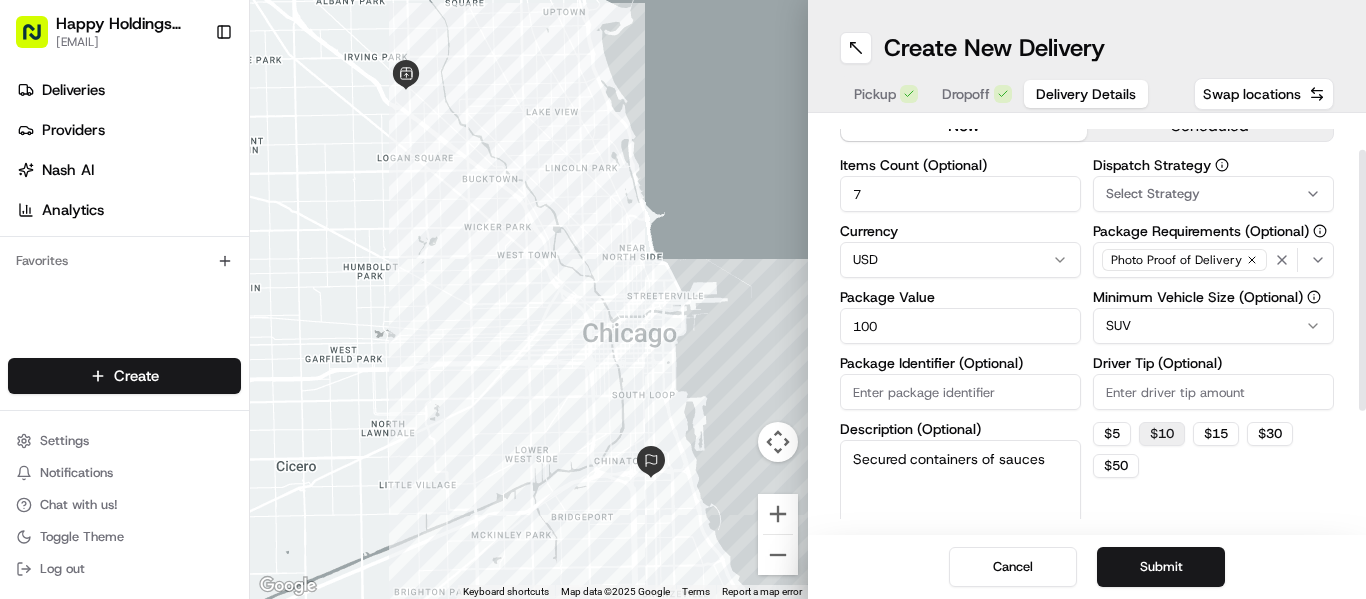 click on "$ 10" at bounding box center [1162, 434] 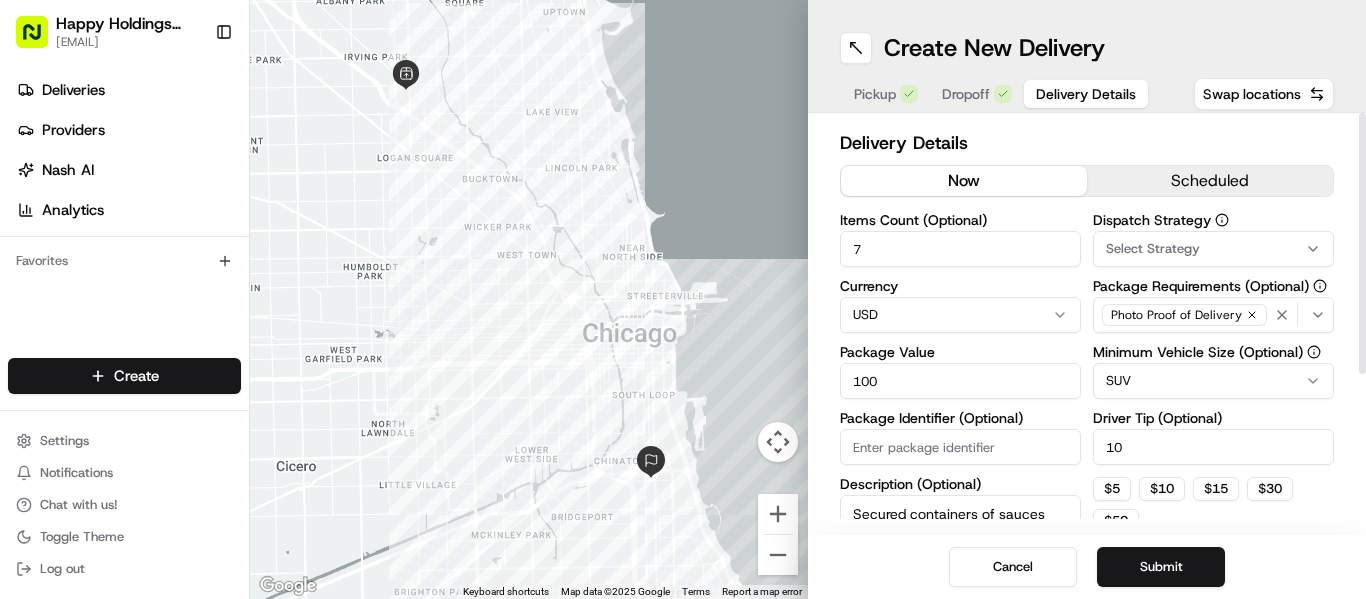 scroll, scrollTop: 240, scrollLeft: 0, axis: vertical 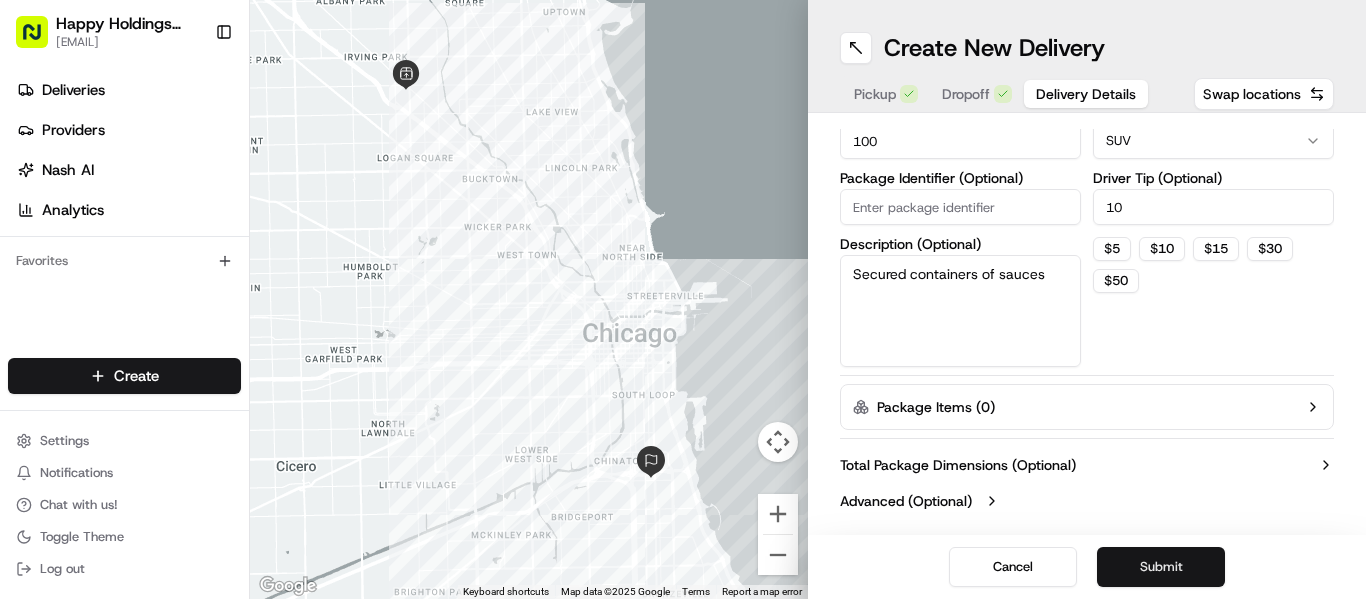 click on "Submit" at bounding box center [1161, 567] 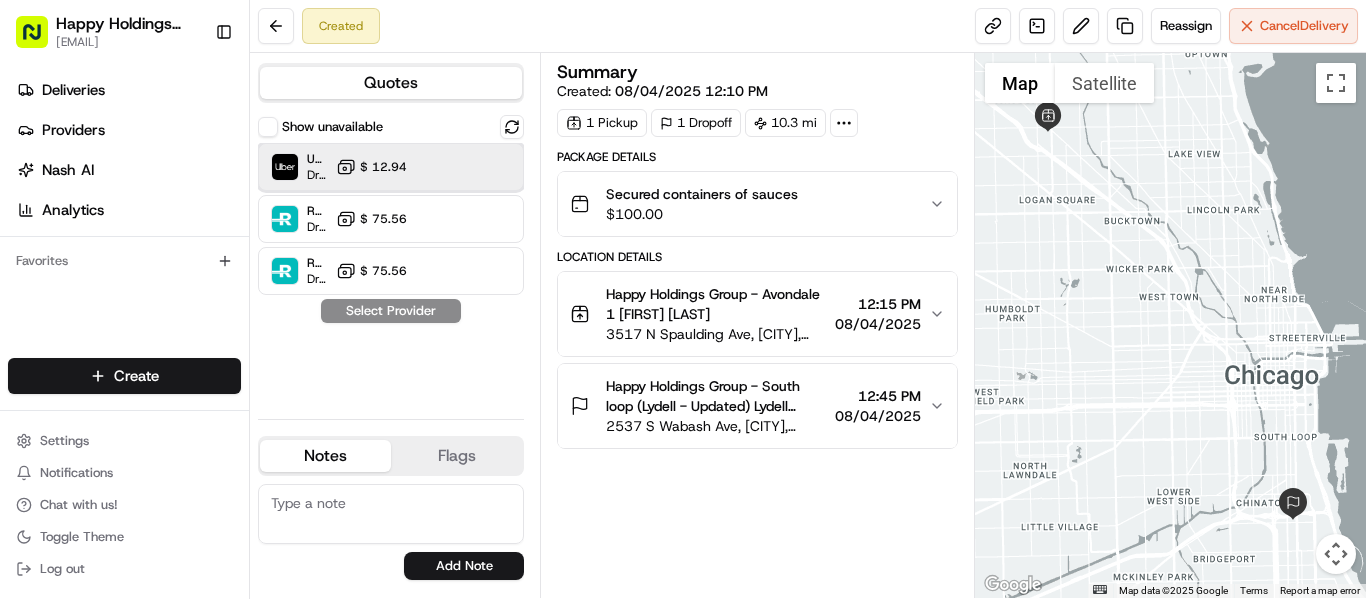 click on "Uber Dropoff ETA   1 hour $   12.94" at bounding box center (391, 167) 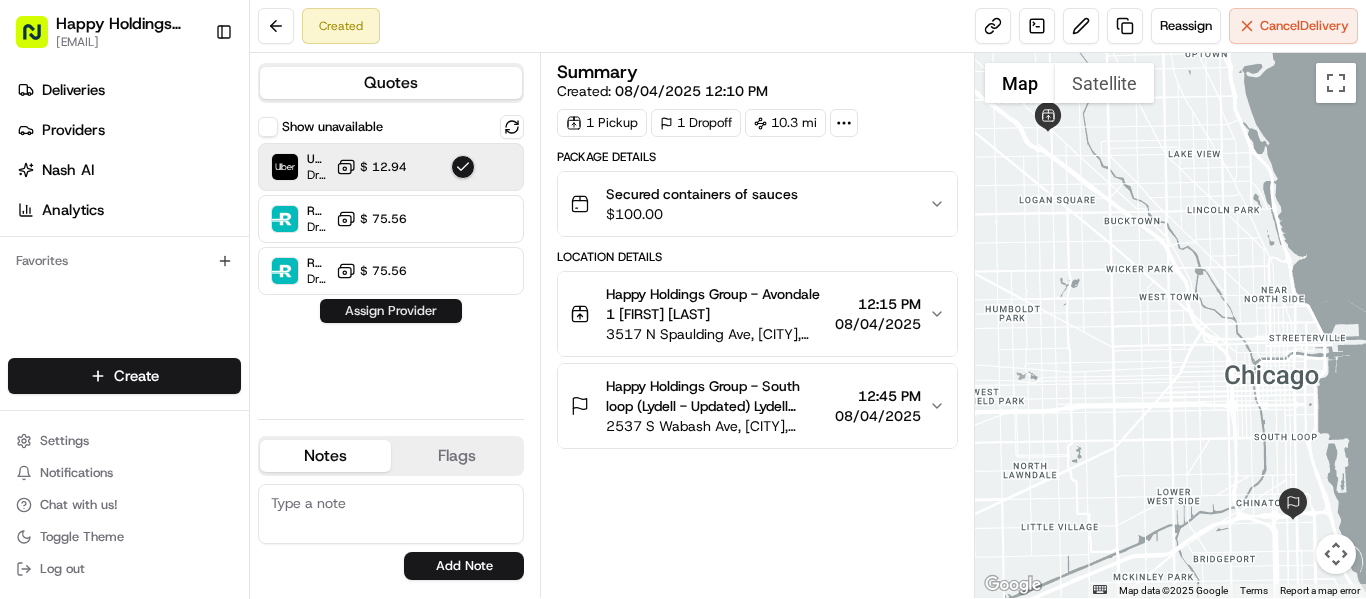 click on "Assign Provider" at bounding box center [391, 311] 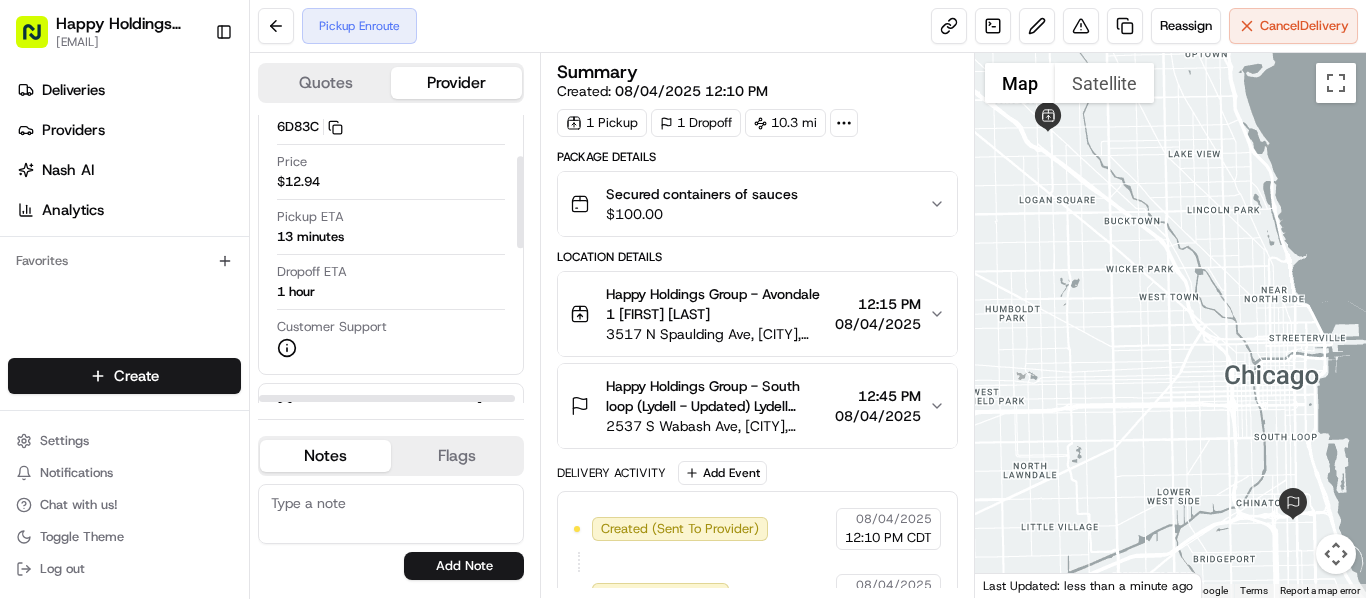 scroll, scrollTop: 129, scrollLeft: 0, axis: vertical 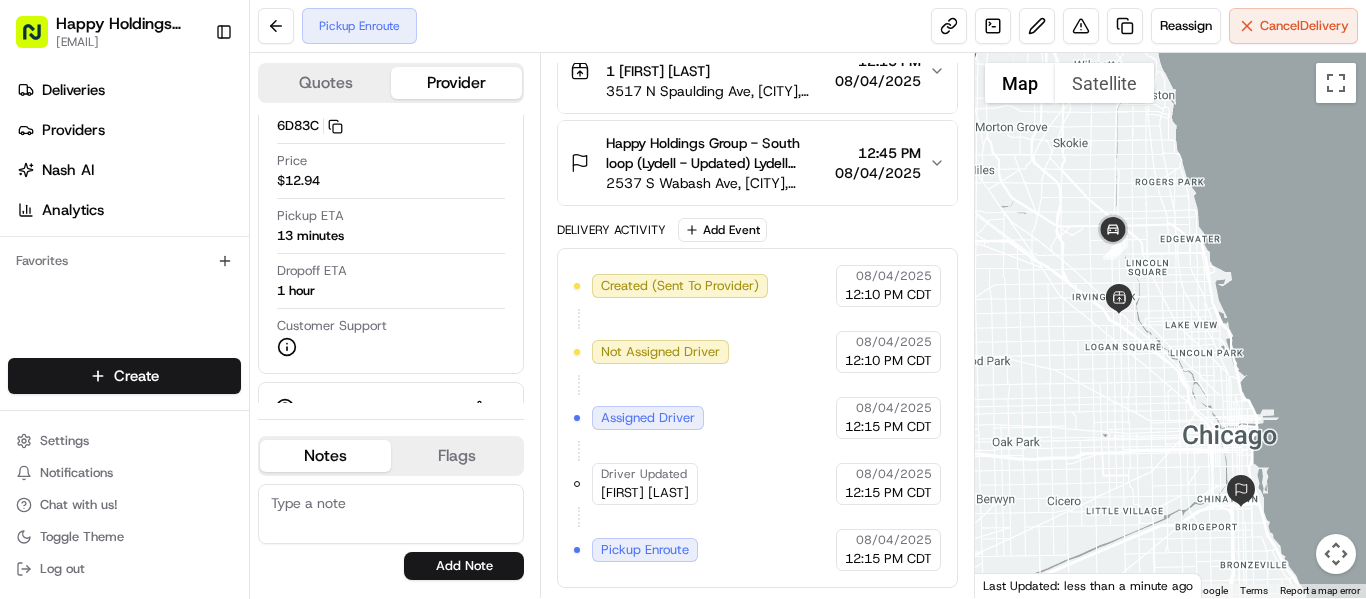 drag, startPoint x: 1083, startPoint y: 203, endPoint x: 1141, endPoint y: 310, distance: 121.70867 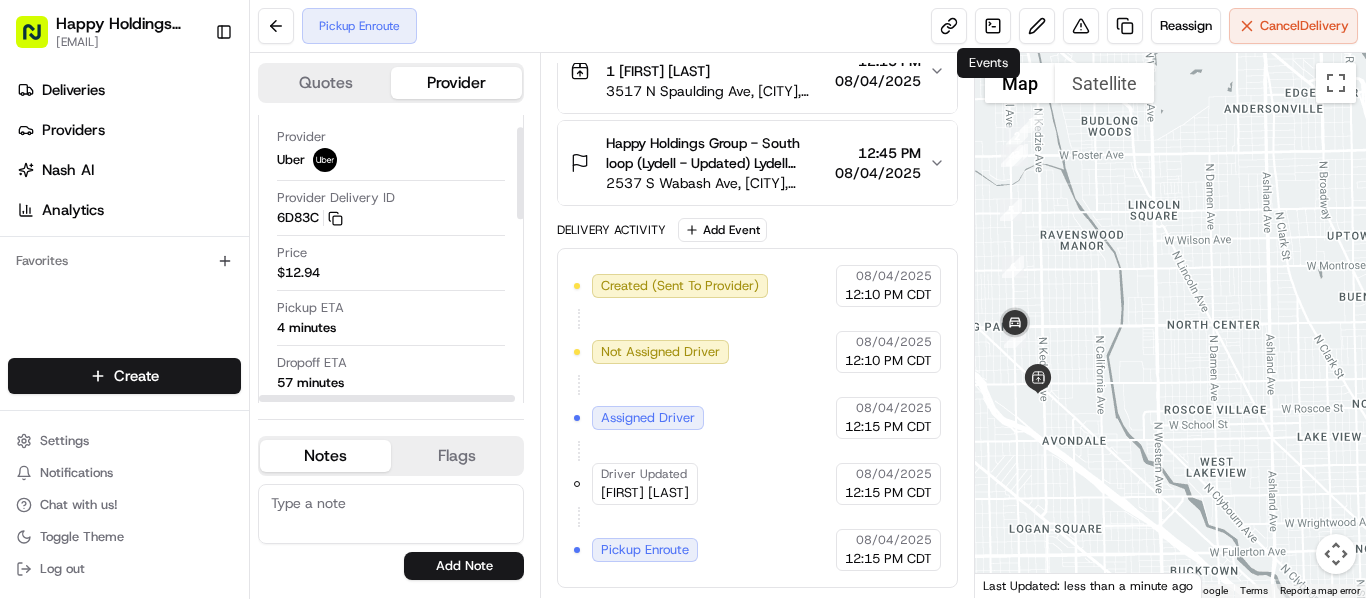 scroll, scrollTop: 39, scrollLeft: 0, axis: vertical 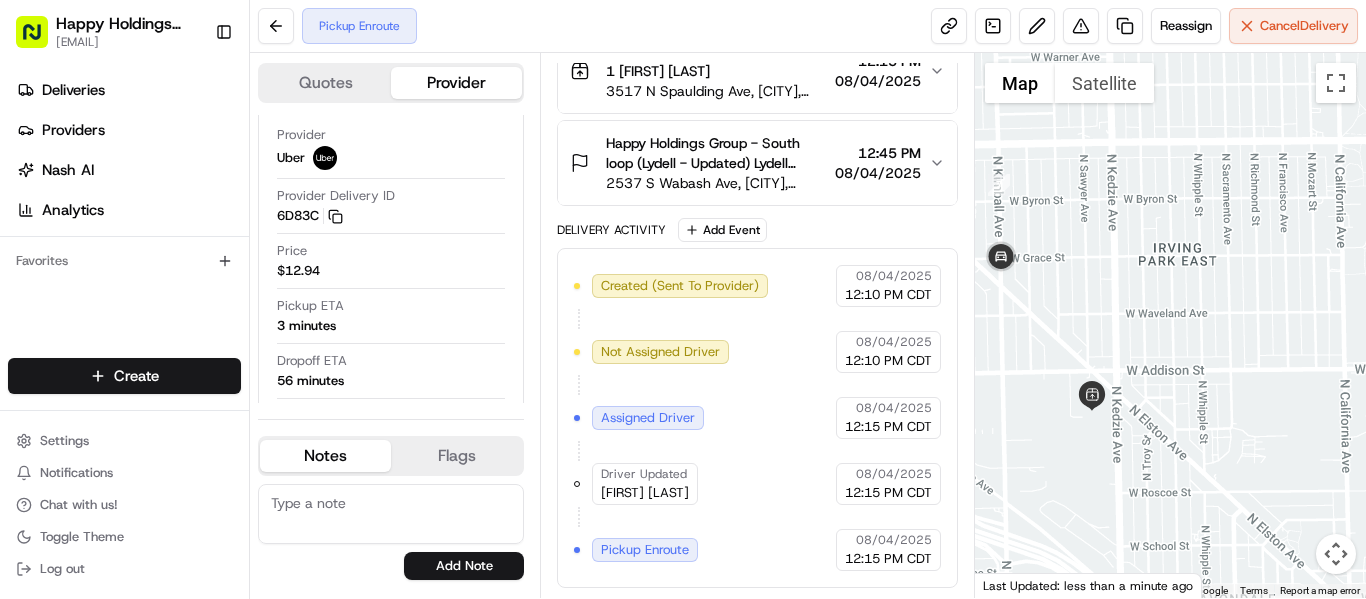 drag, startPoint x: 1051, startPoint y: 326, endPoint x: 1160, endPoint y: 150, distance: 207.01932 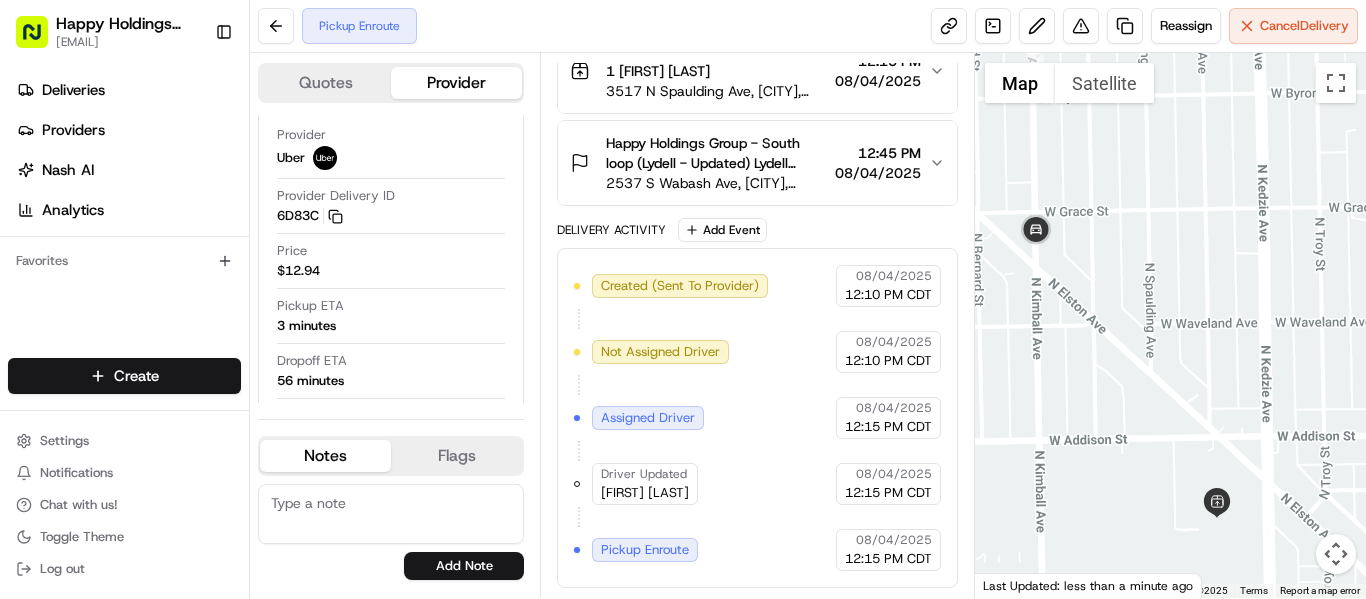 drag, startPoint x: 1098, startPoint y: 349, endPoint x: 1246, endPoint y: 264, distance: 170.6722 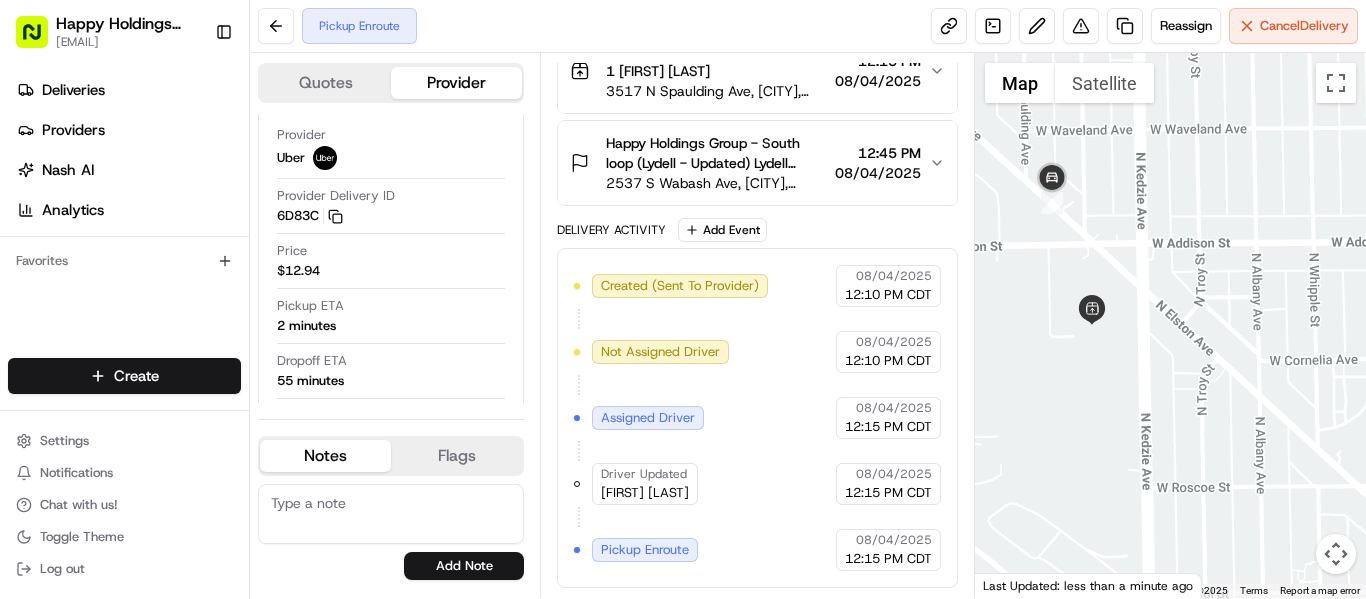 drag, startPoint x: 1205, startPoint y: 414, endPoint x: 1071, endPoint y: 212, distance: 242.40462 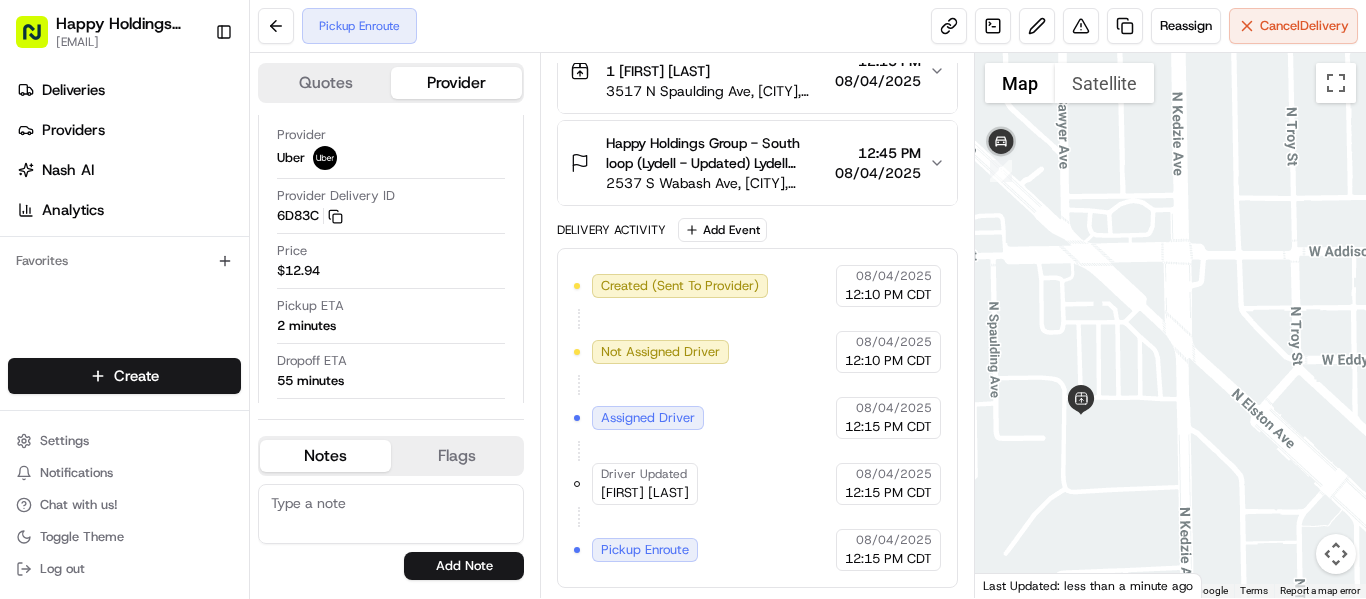 drag, startPoint x: 1039, startPoint y: 337, endPoint x: 1058, endPoint y: 378, distance: 45.188496 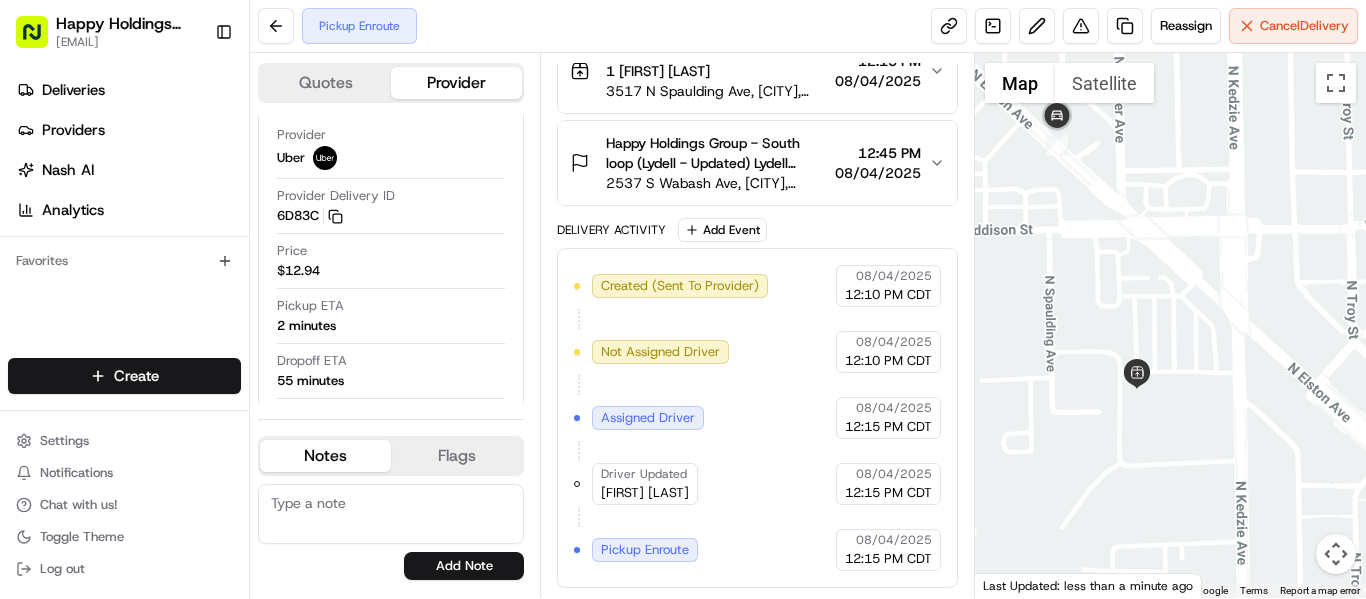 drag, startPoint x: 1025, startPoint y: 357, endPoint x: 1187, endPoint y: 358, distance: 162.00308 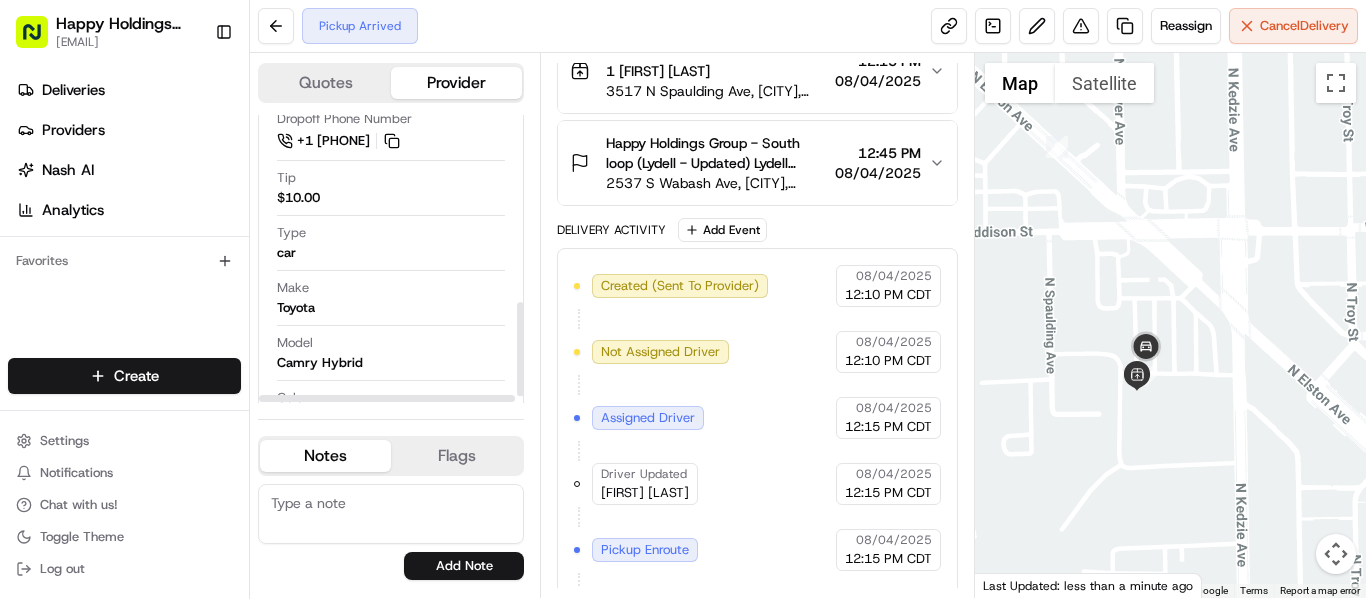 scroll, scrollTop: 592, scrollLeft: 0, axis: vertical 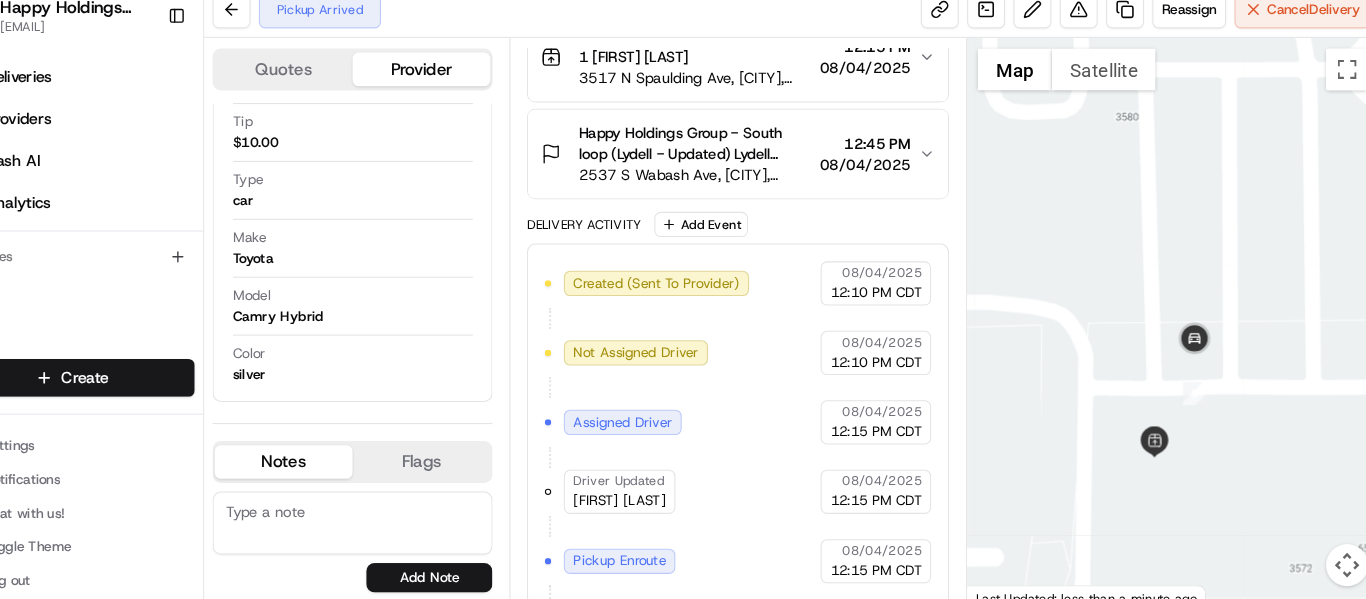 drag, startPoint x: 1207, startPoint y: 401, endPoint x: 1210, endPoint y: 296, distance: 105.04285 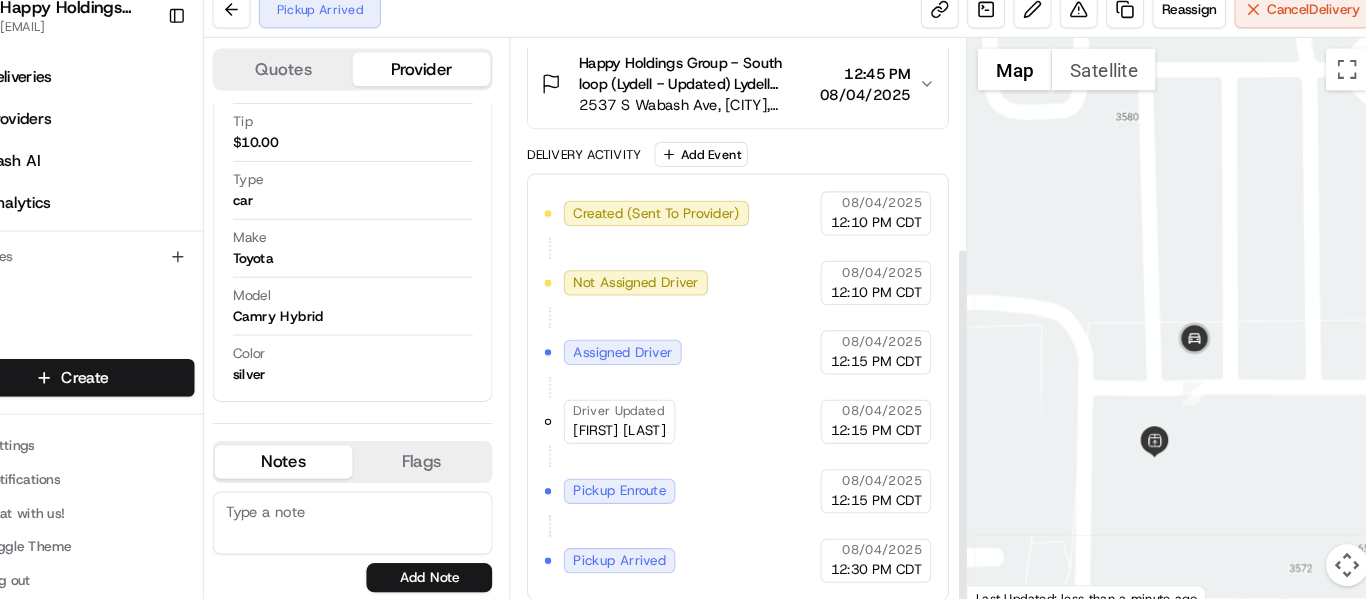 scroll, scrollTop: 308, scrollLeft: 0, axis: vertical 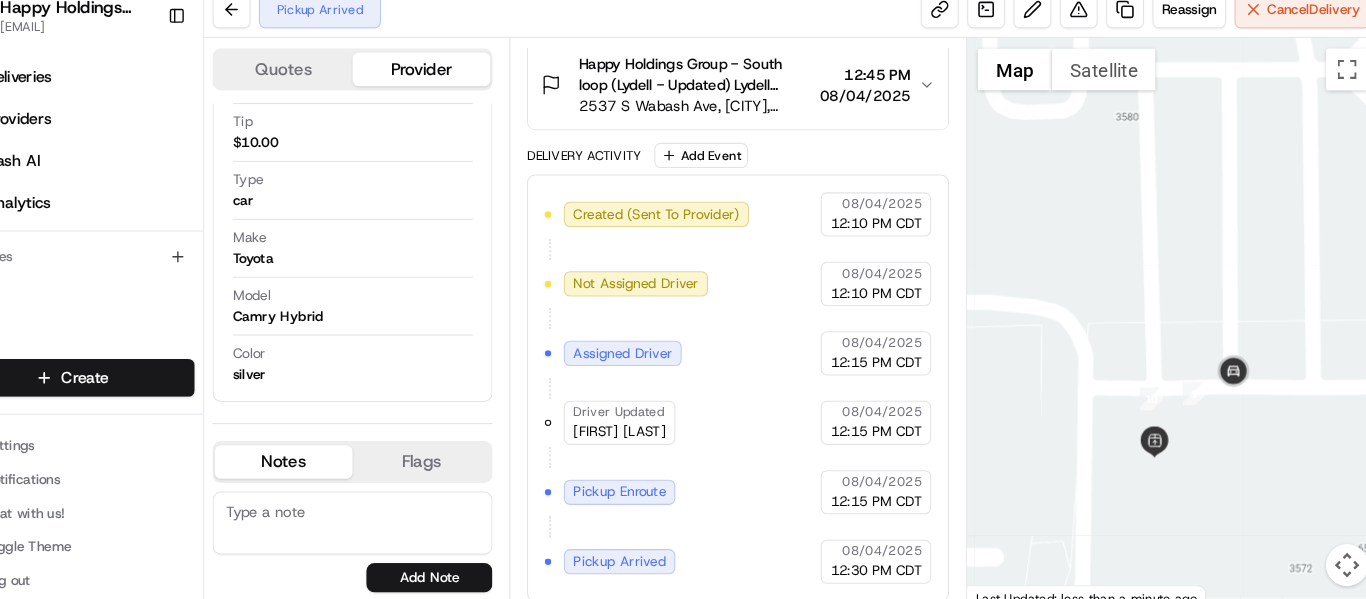 click at bounding box center (391, 514) 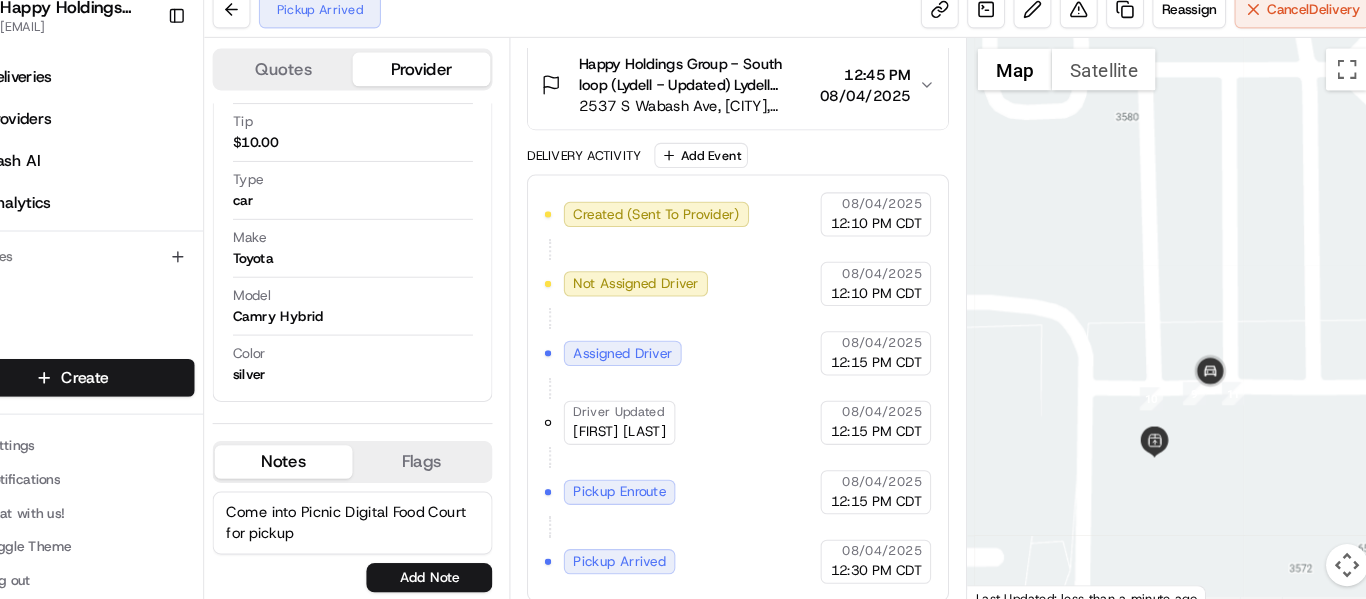 scroll, scrollTop: 0, scrollLeft: 0, axis: both 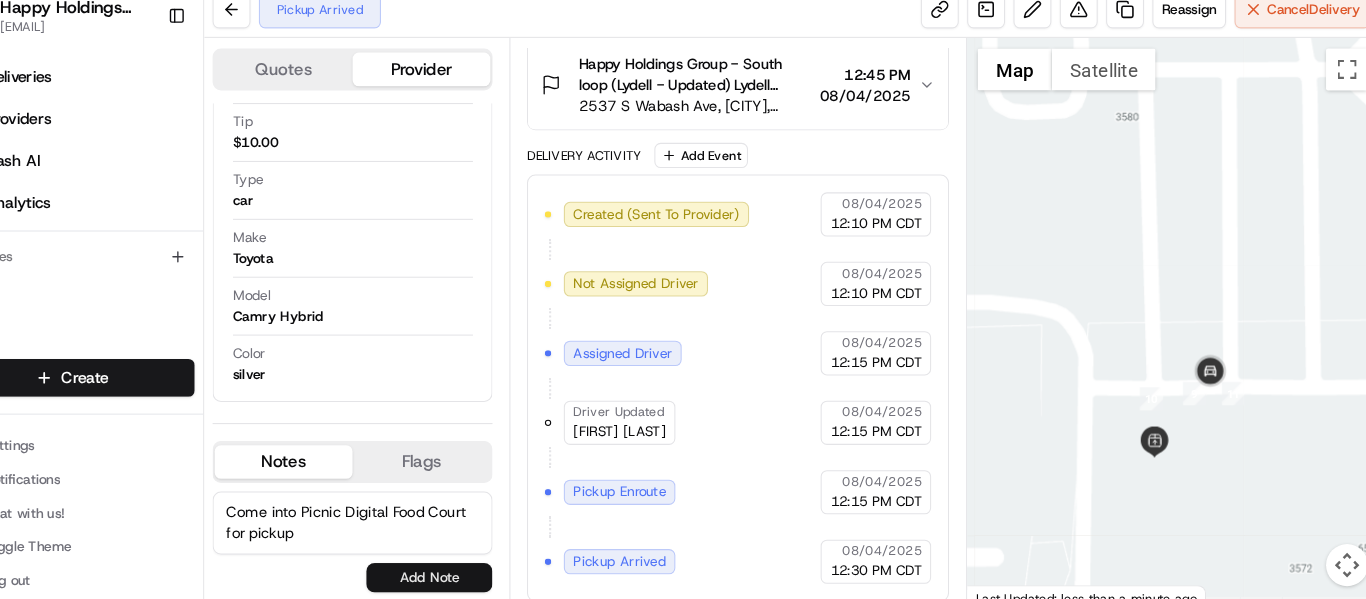 type on "Come into Picnic Digital Food Court for pickup" 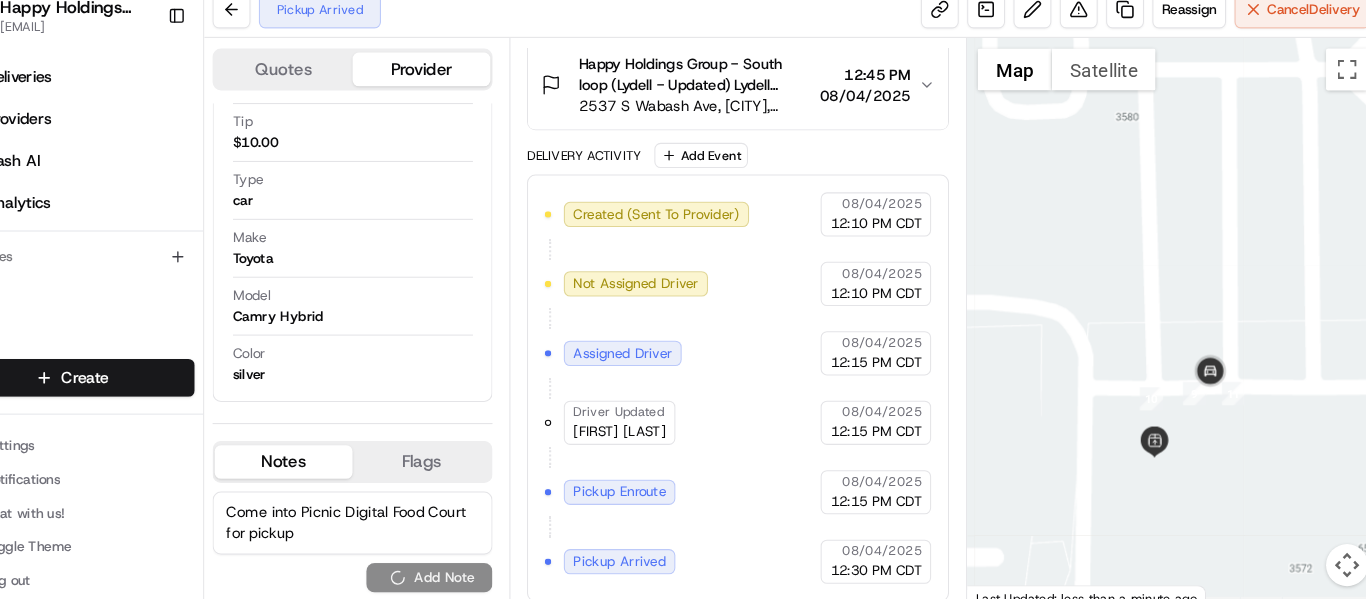 type 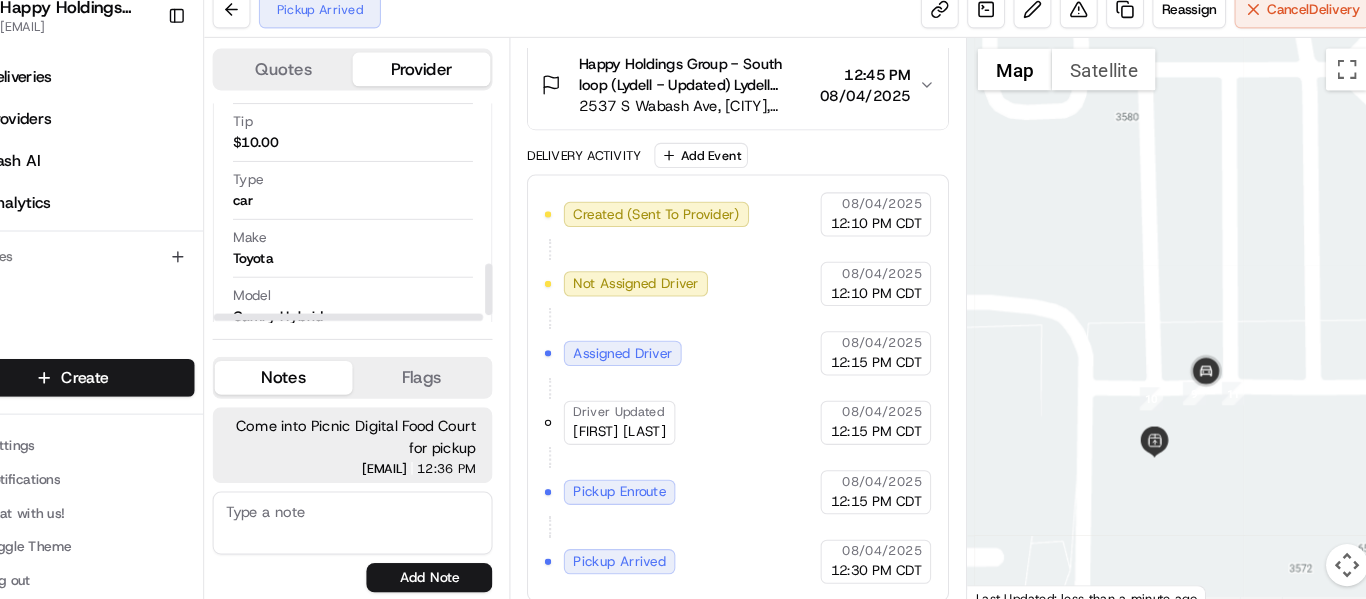 scroll, scrollTop: 672, scrollLeft: 0, axis: vertical 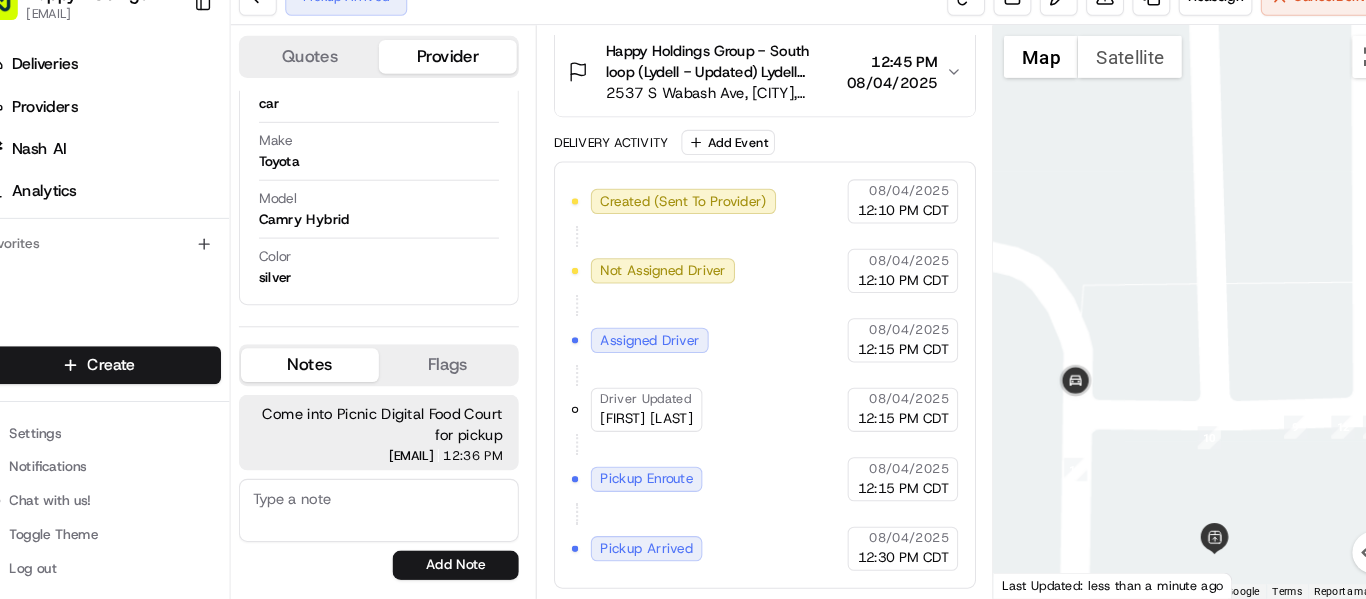 click at bounding box center [1170, 325] 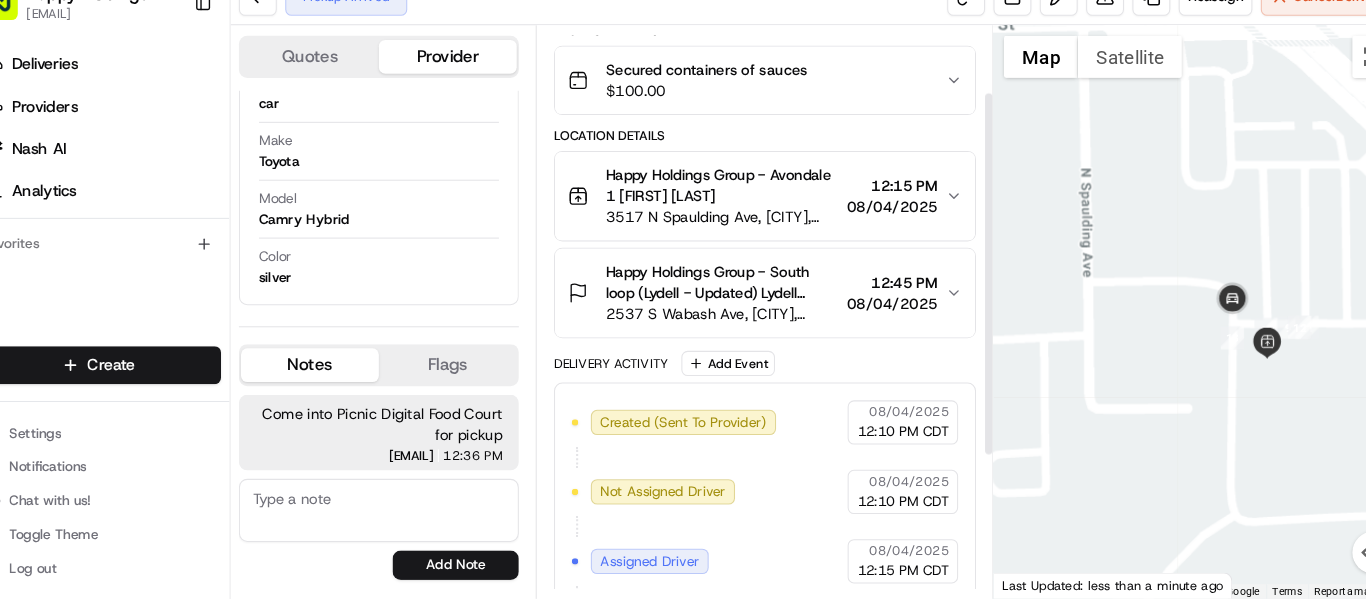 scroll, scrollTop: 103, scrollLeft: 0, axis: vertical 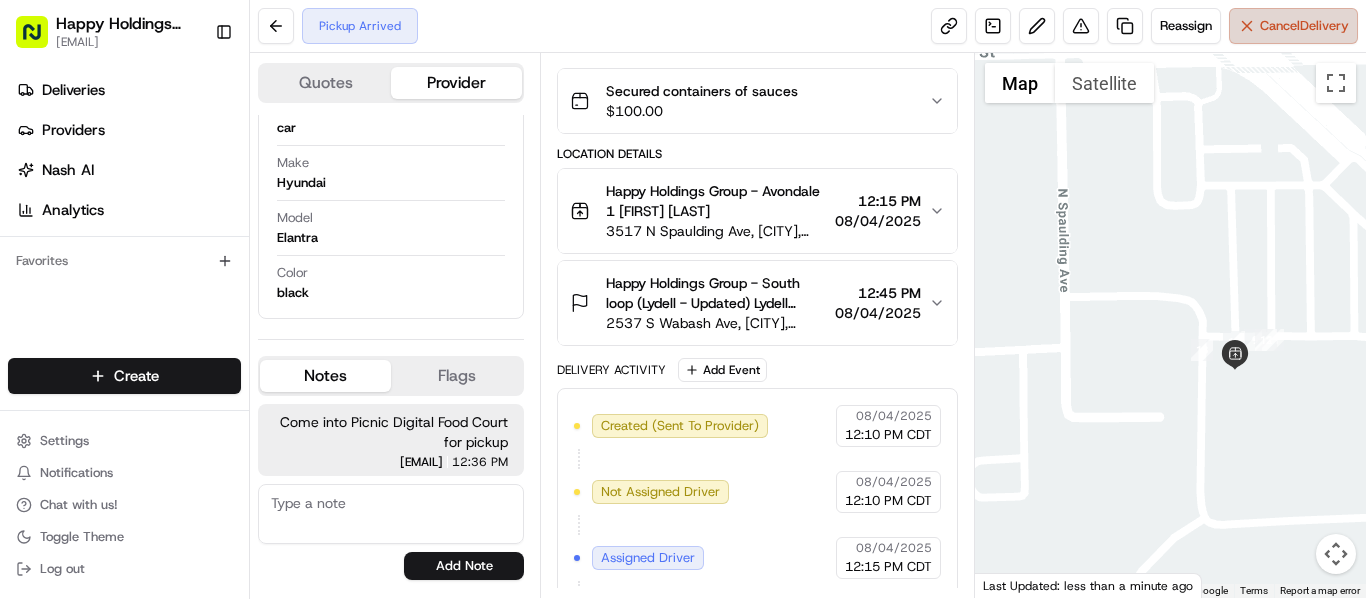 click on "Cancel  Delivery" at bounding box center (1304, 26) 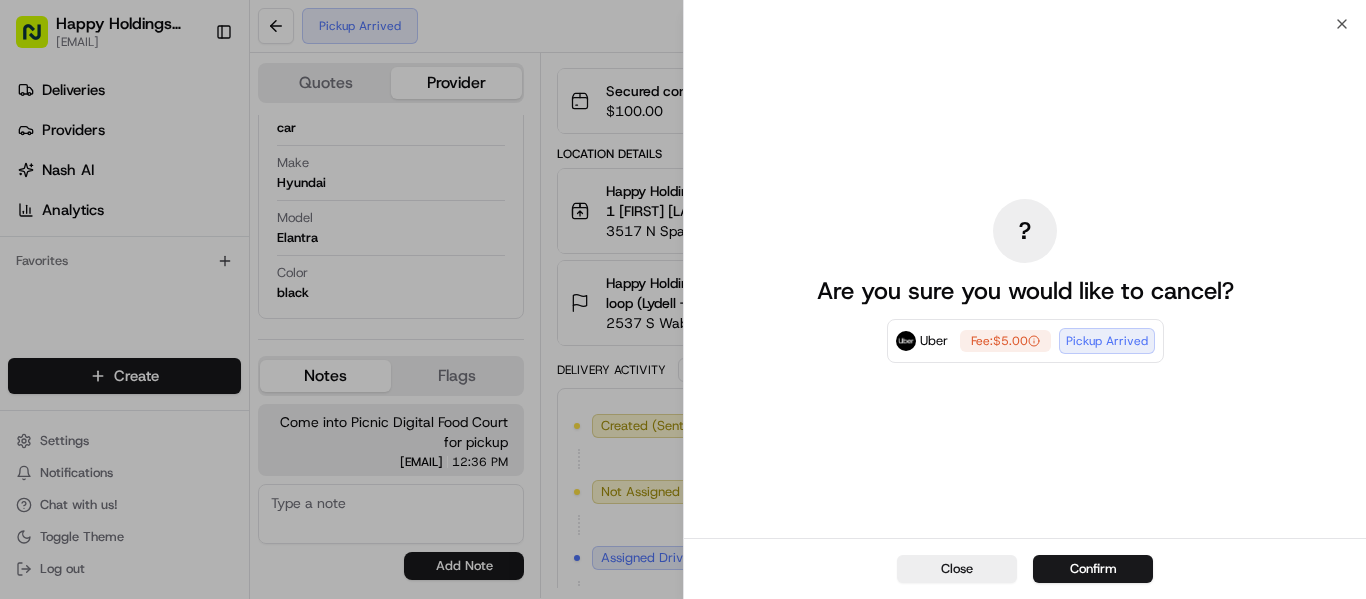 click on "? Are you sure you would like to cancel? Uber Fee: $5.00 Pickup Arrived" at bounding box center (1025, 281) 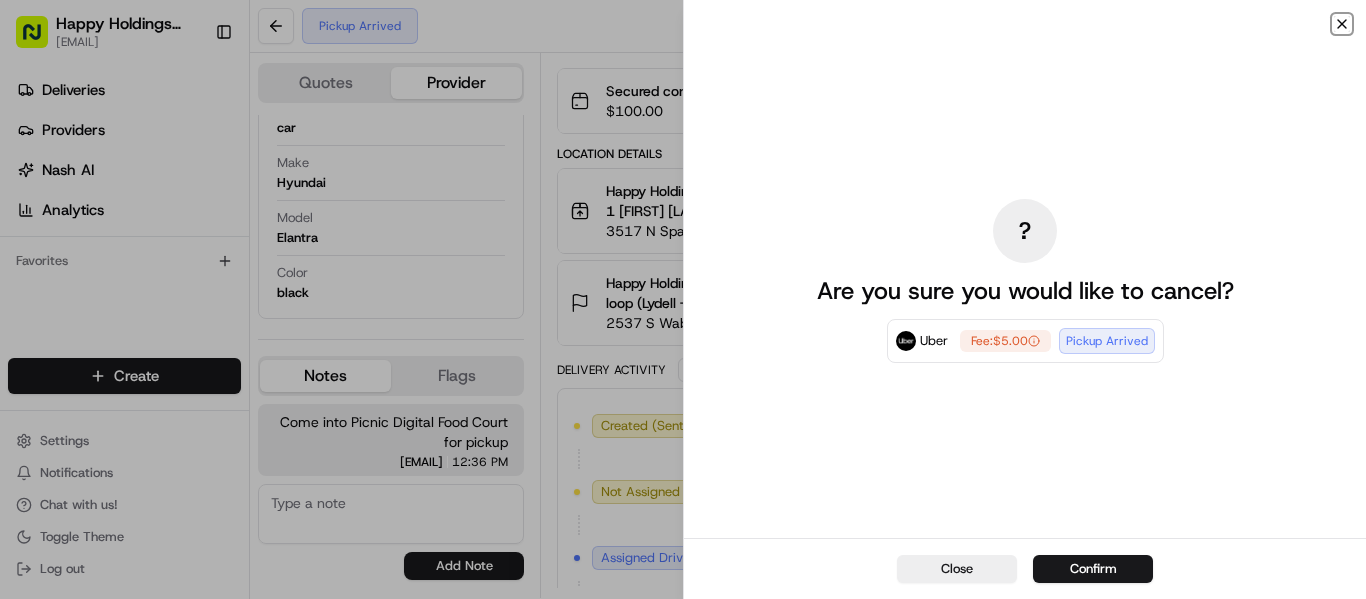click 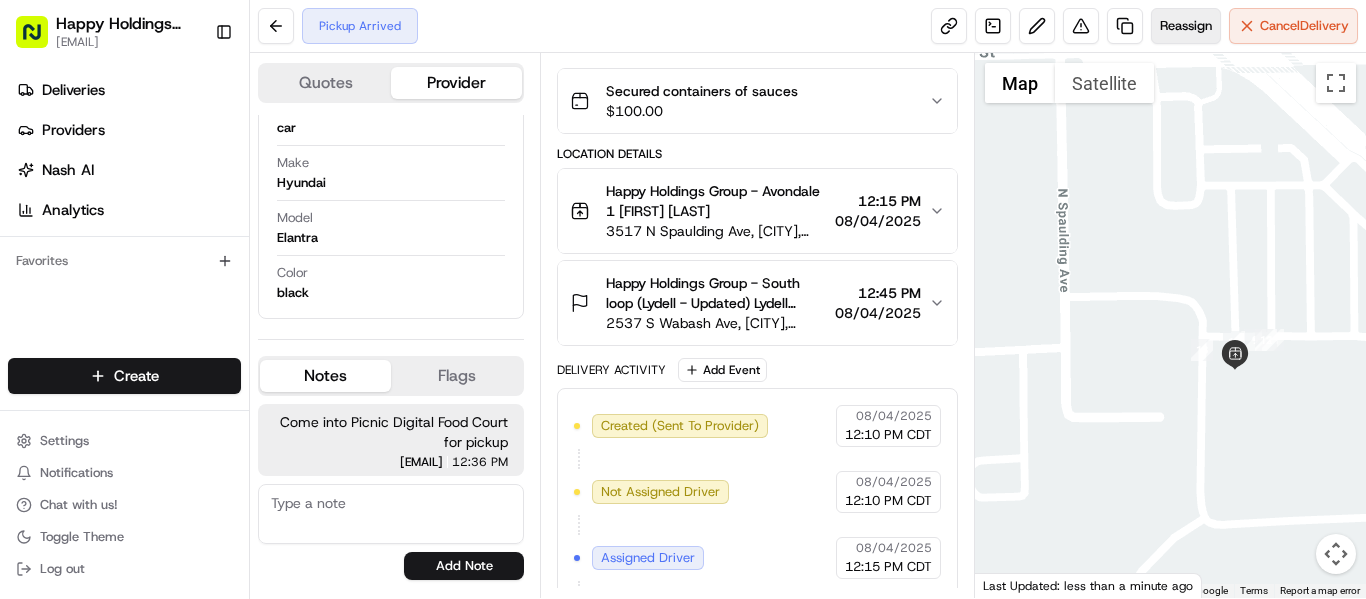 click on "Reassign" at bounding box center (1186, 26) 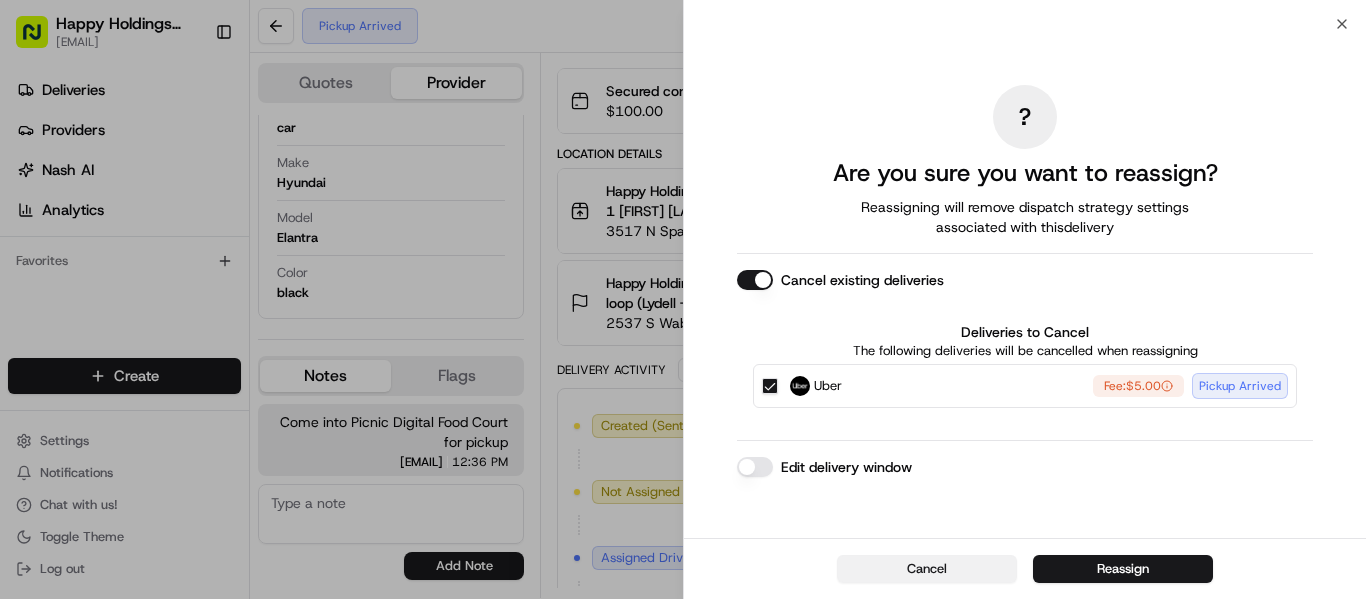 click on "Cancel" at bounding box center [927, 569] 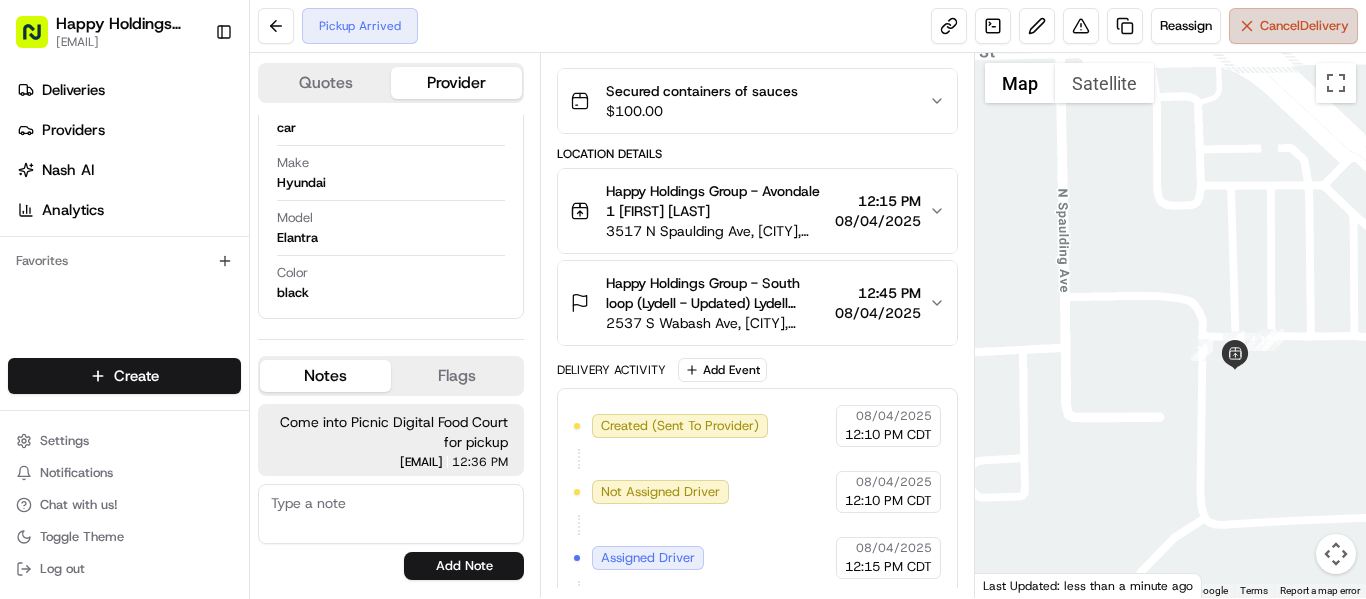 click on "Cancel  Delivery" at bounding box center (1304, 26) 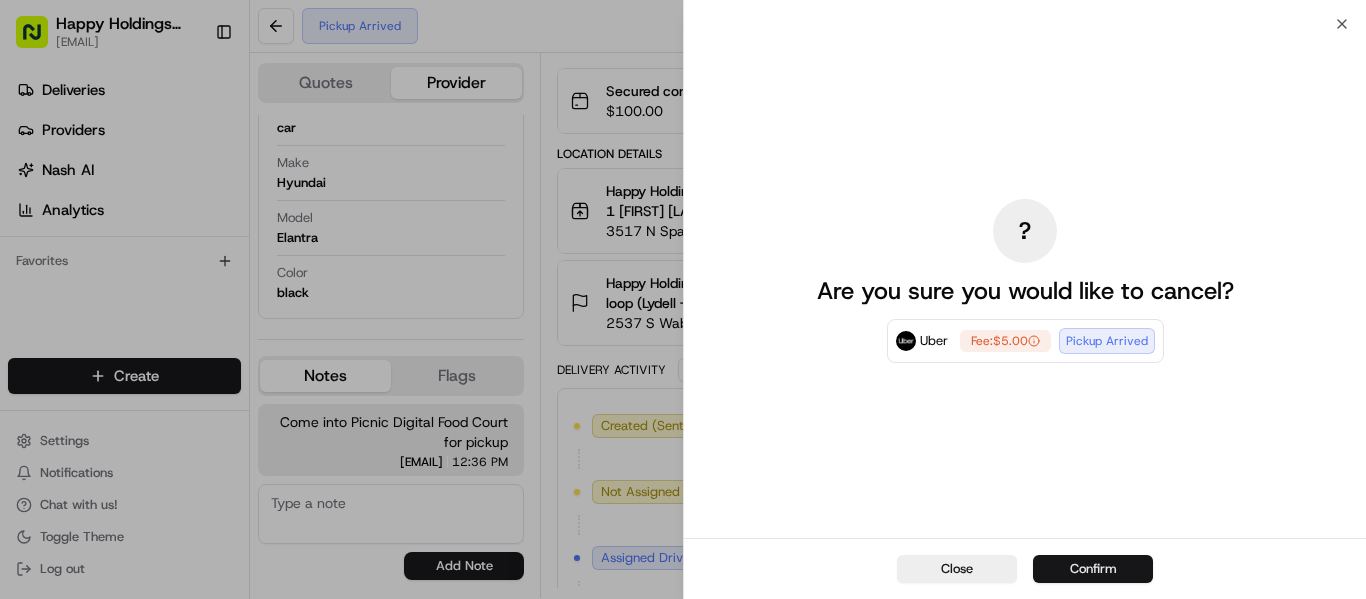 click on "Confirm" at bounding box center (1093, 569) 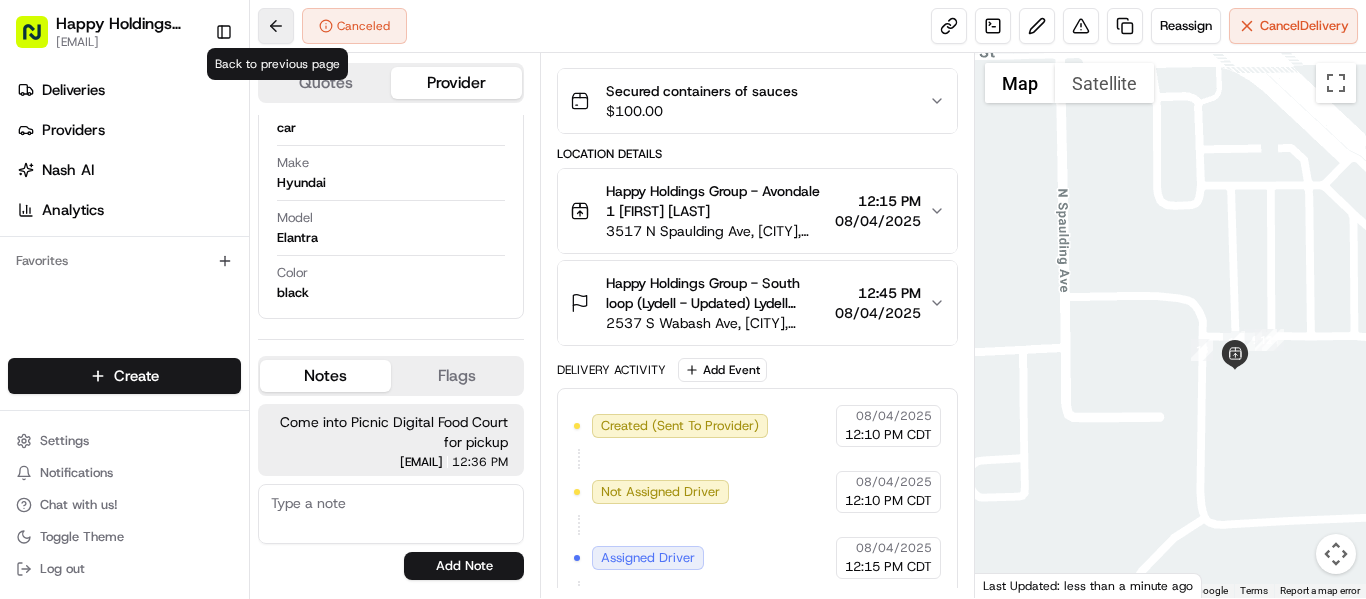 click at bounding box center [276, 26] 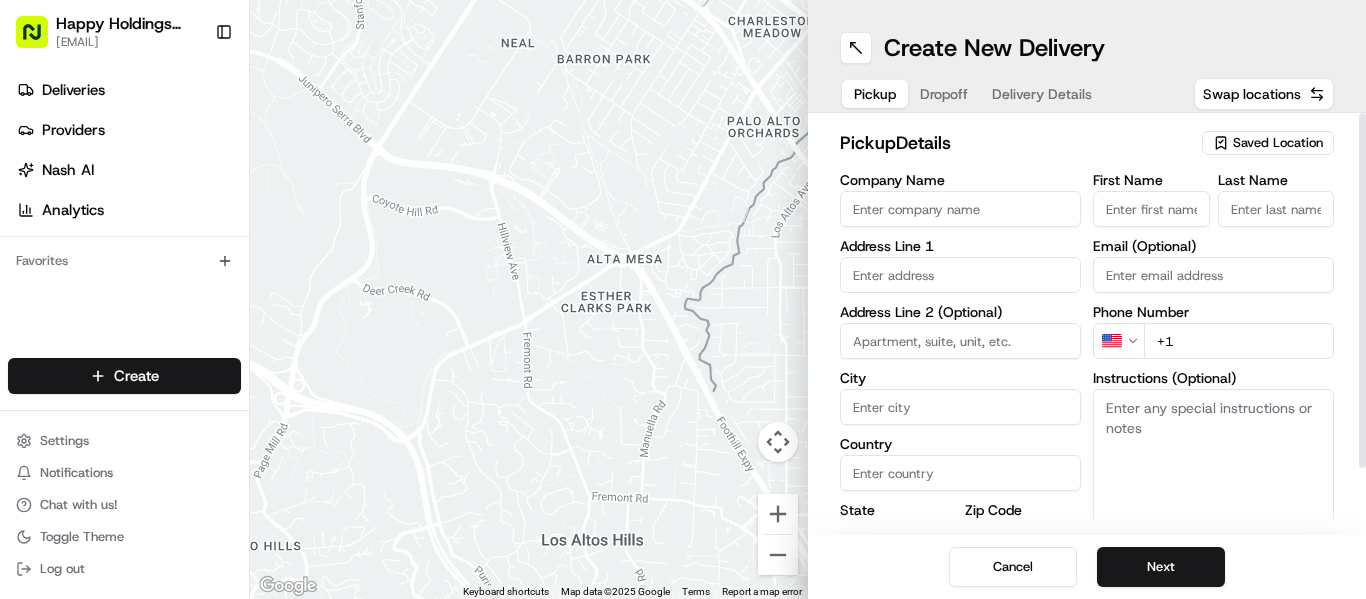 click on "Saved Location" at bounding box center (1278, 143) 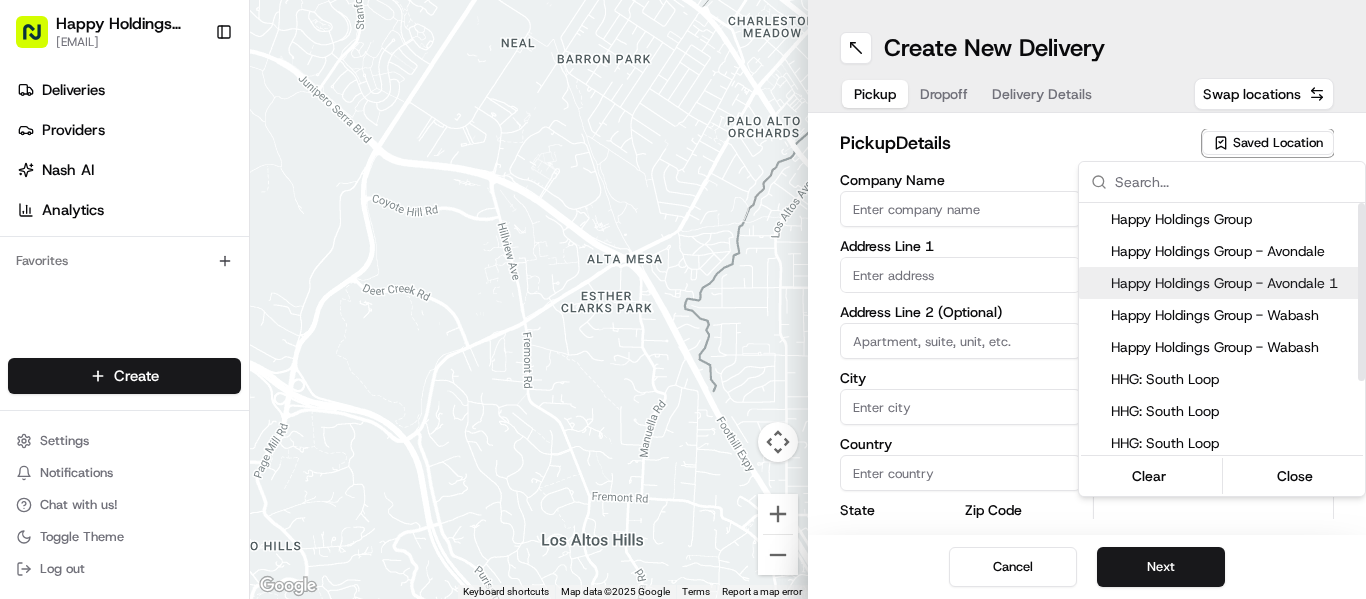 click on "Happy Holdings Group - Avondale 1" at bounding box center [1234, 283] 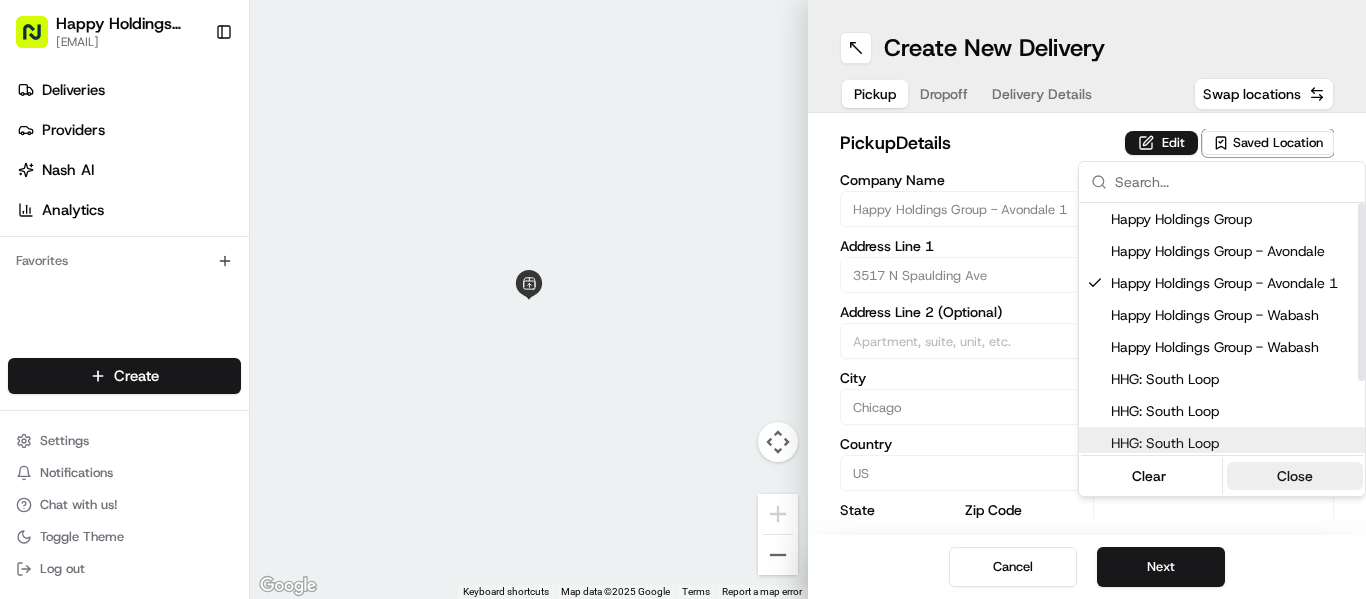 click on "Close" at bounding box center [1295, 476] 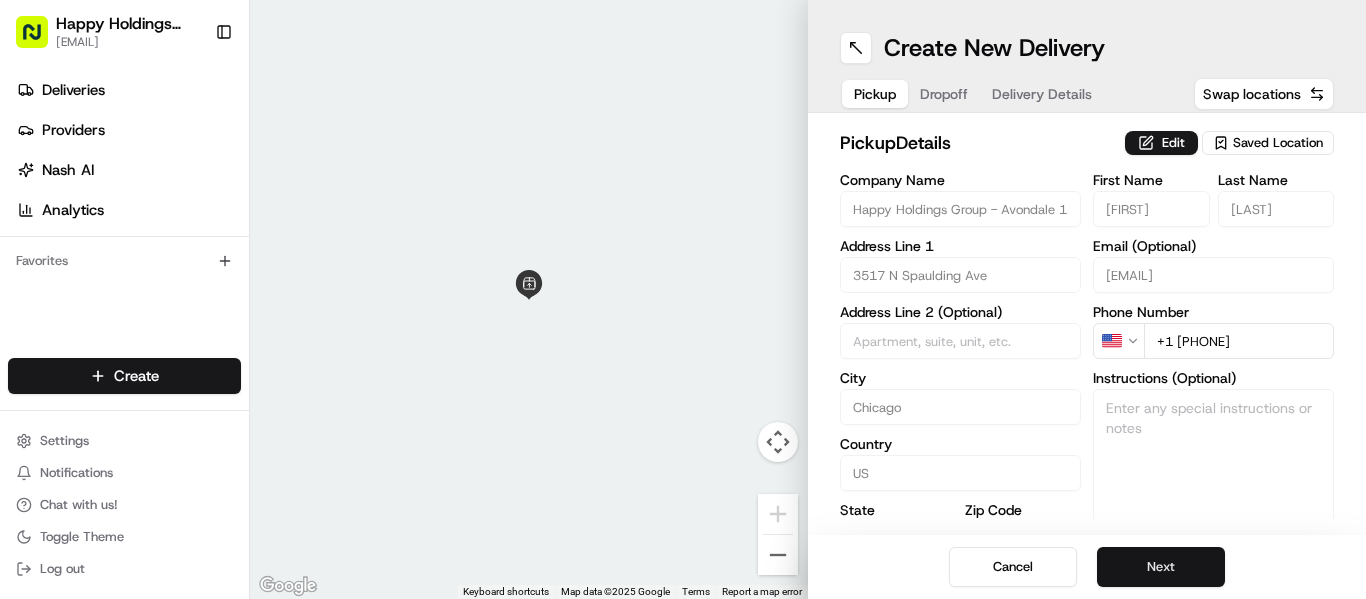 click on "Next" at bounding box center [1161, 567] 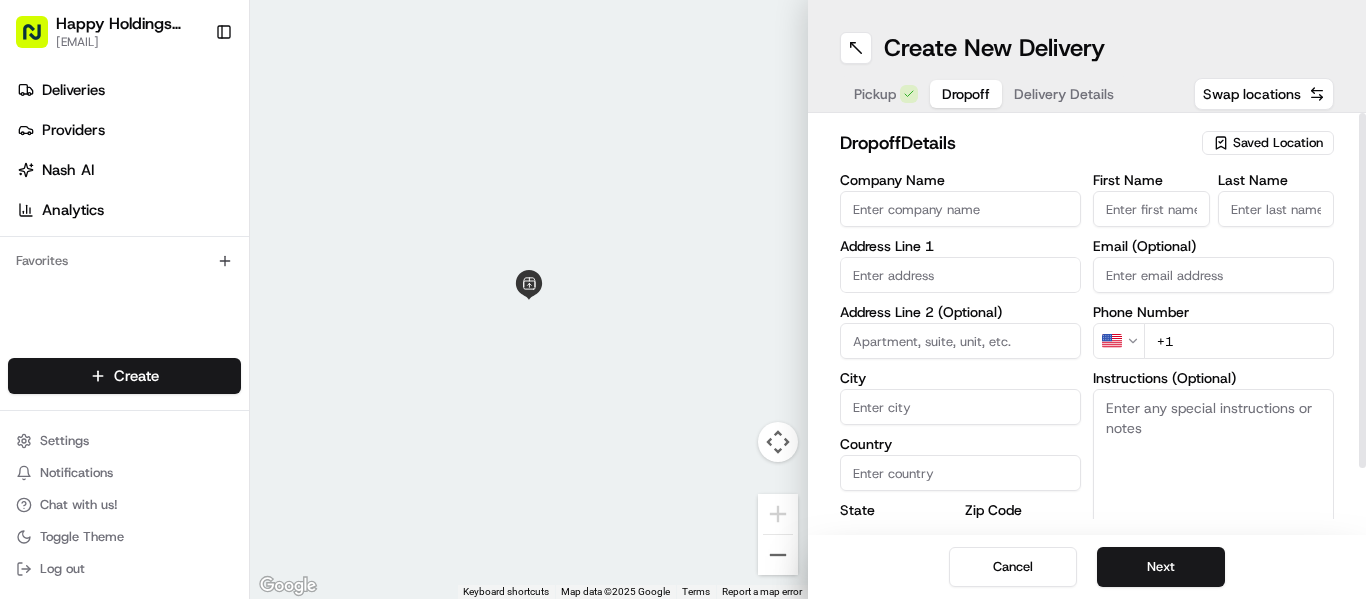 click on "Saved Location" at bounding box center (1278, 143) 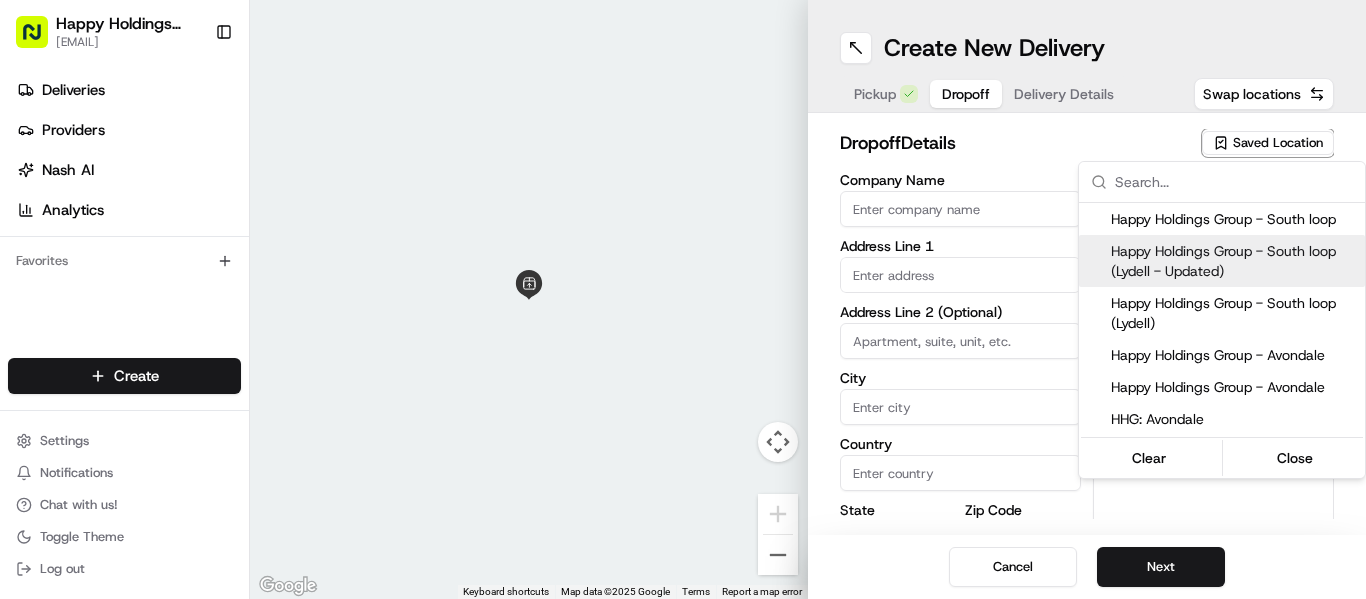 click on "Happy Holdings Group - South loop (Lydell - Updated)" at bounding box center [1234, 261] 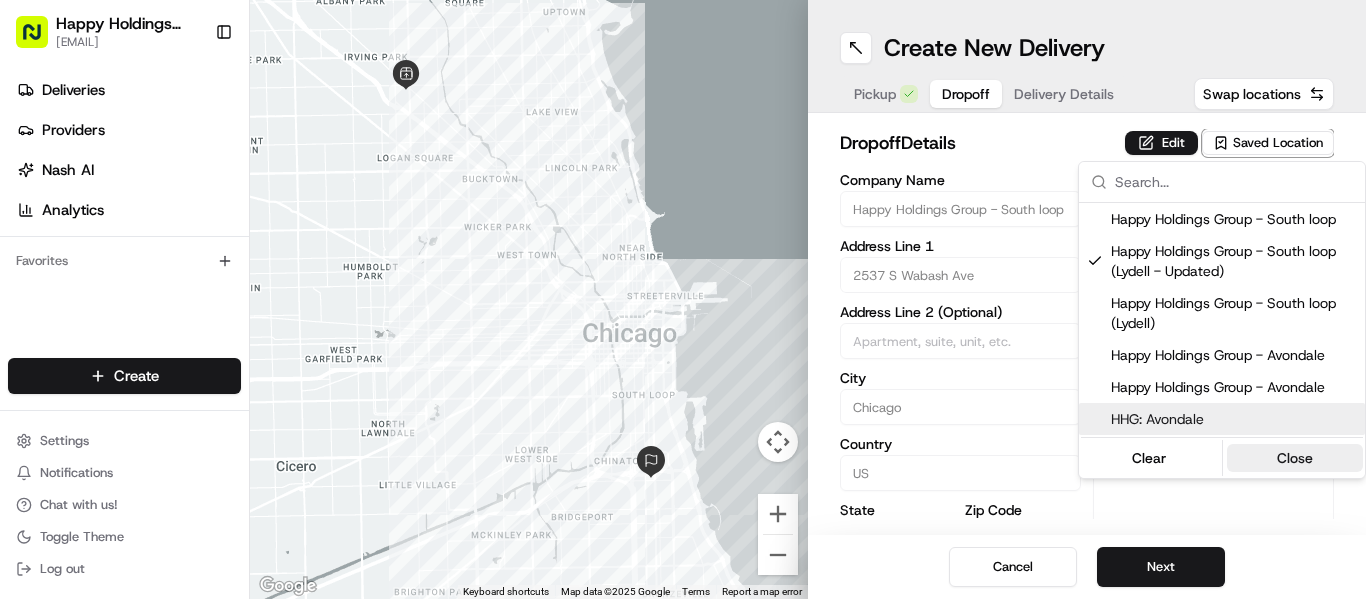 click on "Close" at bounding box center [1295, 458] 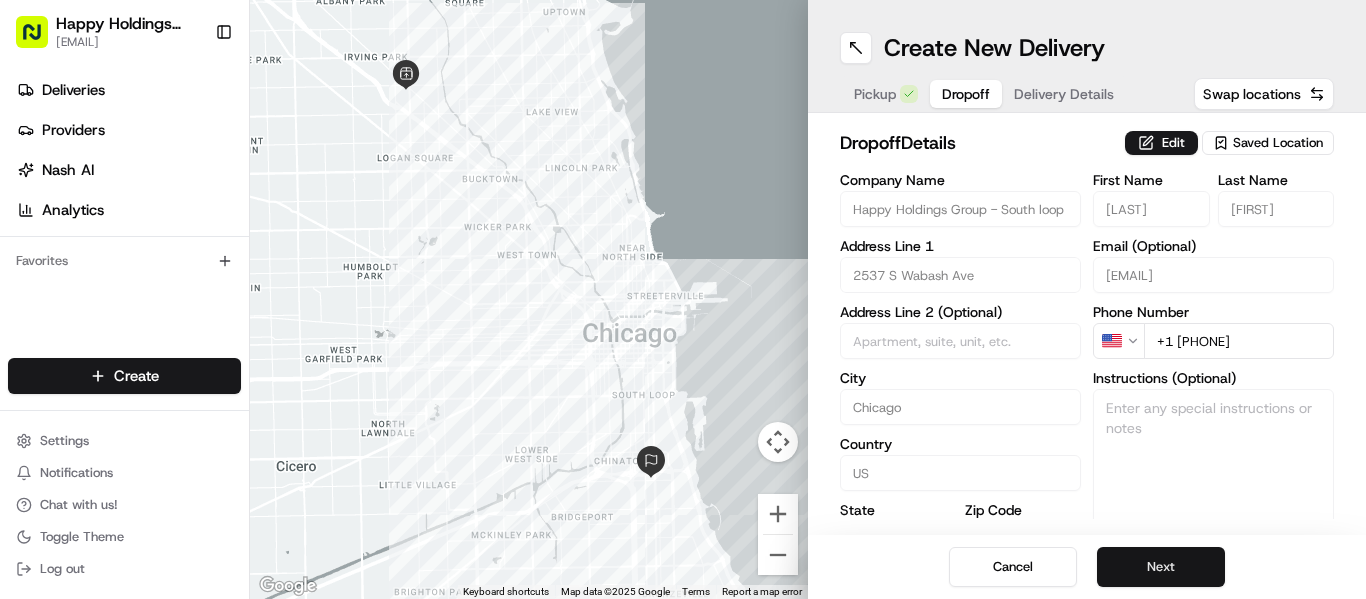 click on "Next" at bounding box center [1161, 567] 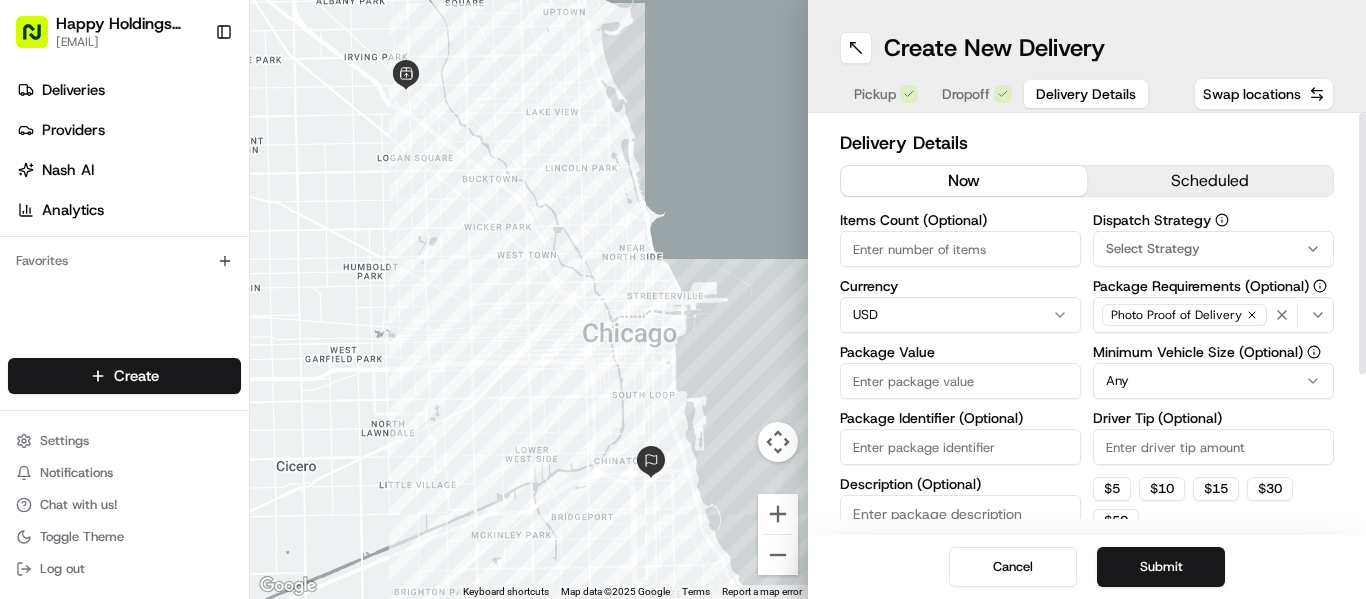 click at bounding box center [0, 599] 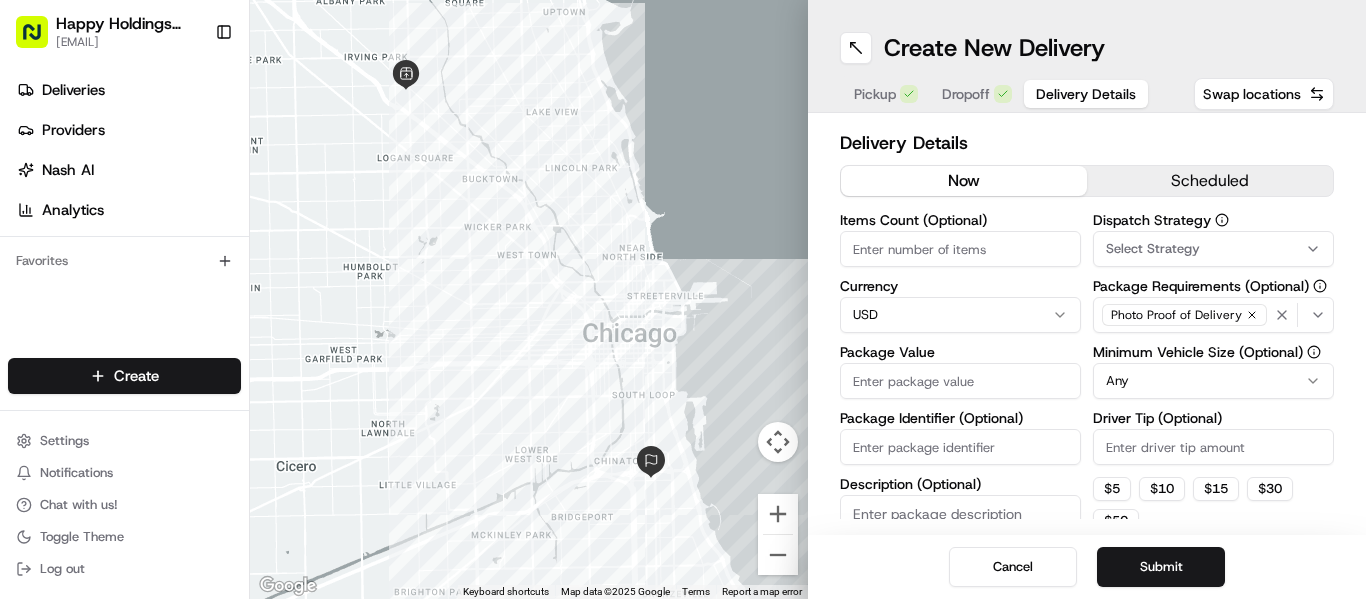 click at bounding box center (0, 599) 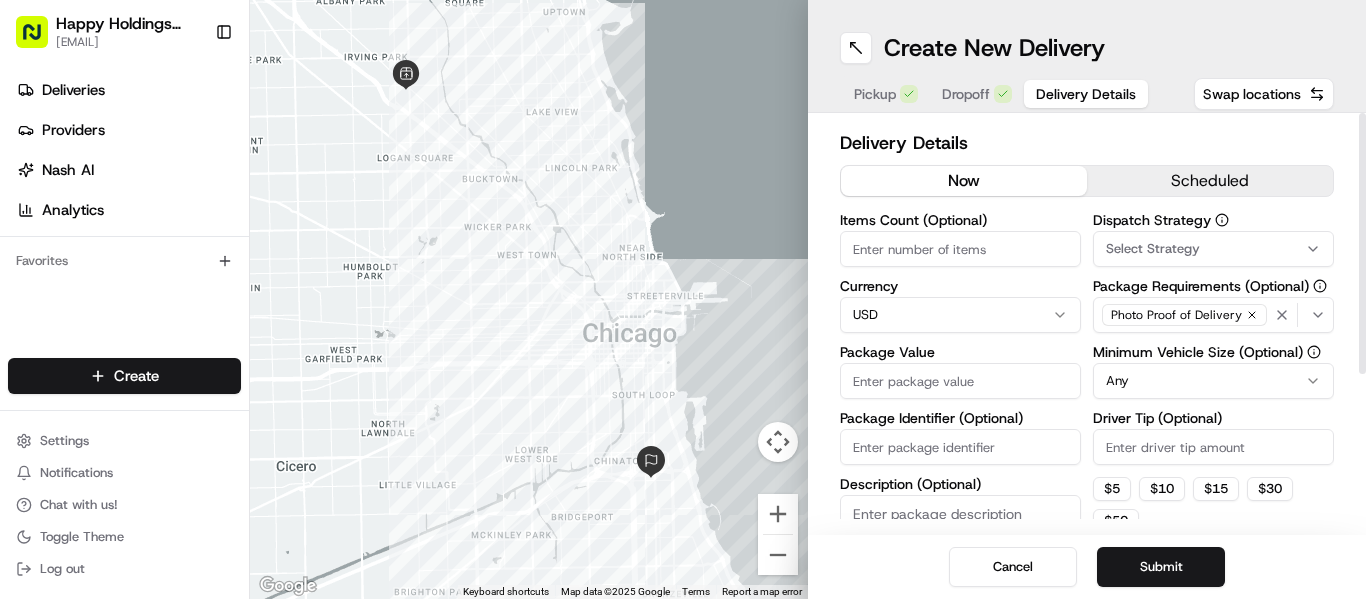 click on "Items Count (Optional)" at bounding box center [960, 249] 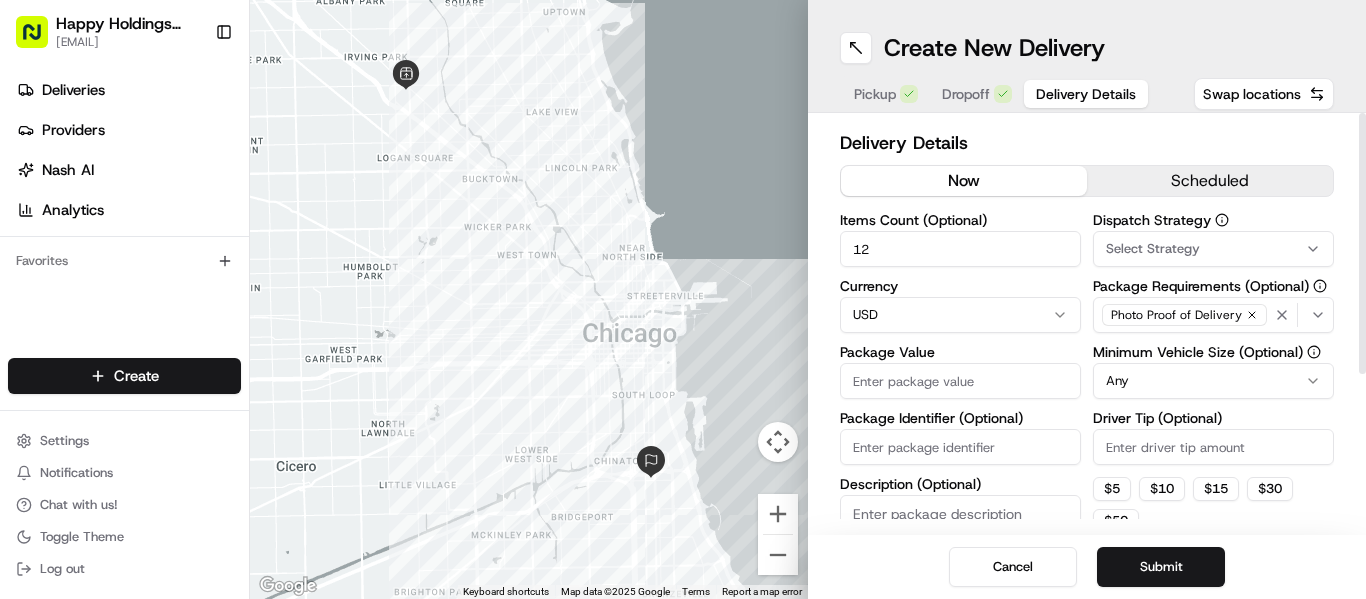 type on "12" 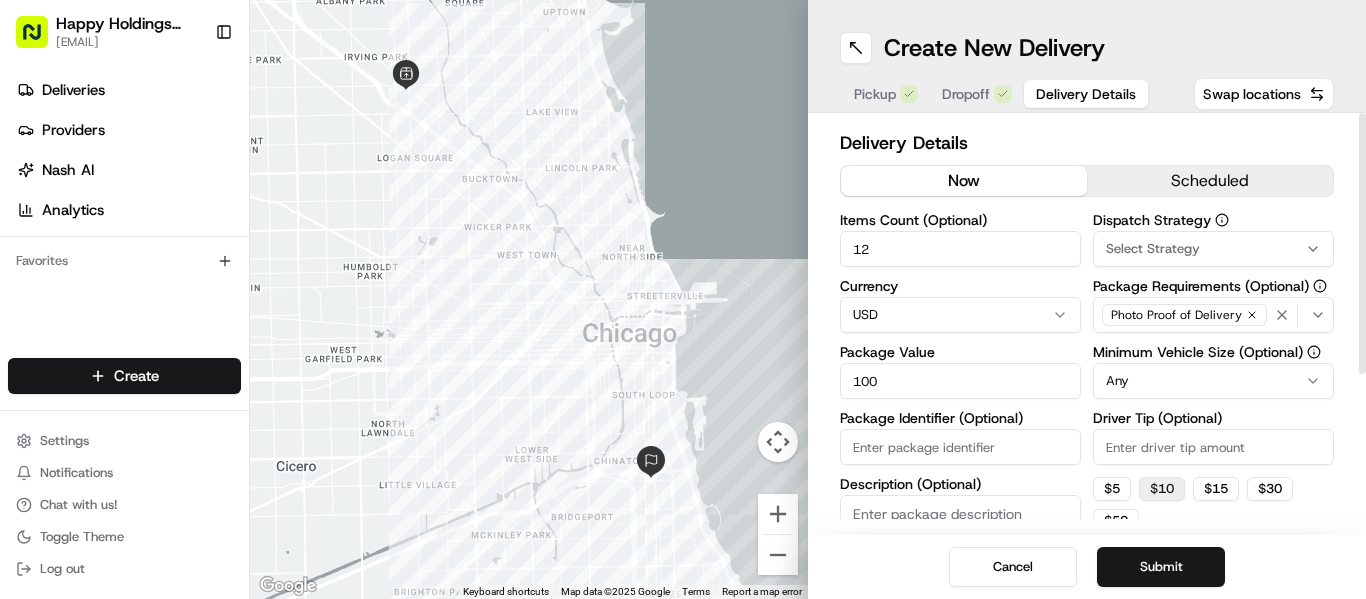 type on "100" 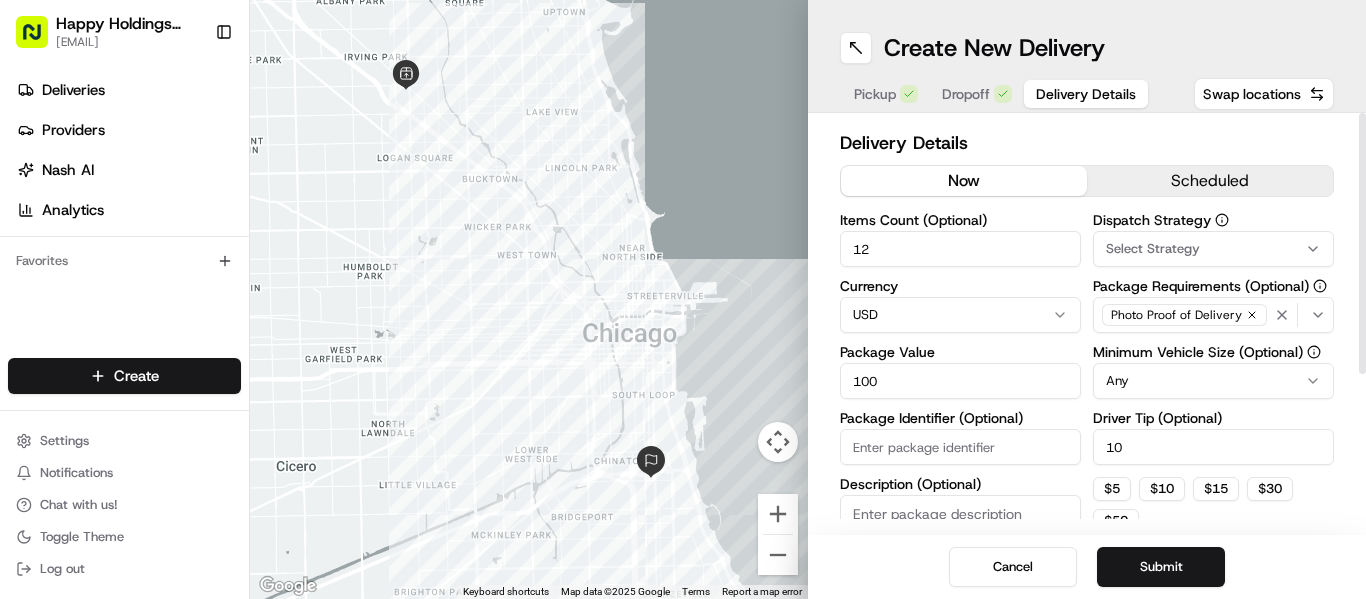 click on "Happy Holdings group [EMAIL] Toggle Sidebar Deliveries Providers Nash AI Analytics Favorites Main Menu Members Organization Organization Users Roles Preferences Customization Tracking Orchestration Automations Locations Pickup Locations Dropoff Locations Billing Billing Refund Requests Integrations Notification Triggers Webhooks API Keys Request Logs Create Settings Notifications Chat with us! Toggle Theme Log out ← Move left → Move right ↑ Move up ↓ Move down + Zoom in - Zoom out Home Jump left by 75% End Jump right by 75% Page Up Jump up by 75% Page Down Jump down by 75% Keyboard shortcuts Map Data Map data ©2025 Google Map data ©2025 Google 2 km Click to toggle between metric and imperial units Terms Report a map error Create New Delivery Pickup Dropoff Delivery Details Swap locations Delivery Details now scheduled Items Count (Optional) 12 Currency USD Package Value 100 Package Identifier (Optional) Description (Optional) Dispatch Strategy Any 10 $ 5" at bounding box center [683, 299] 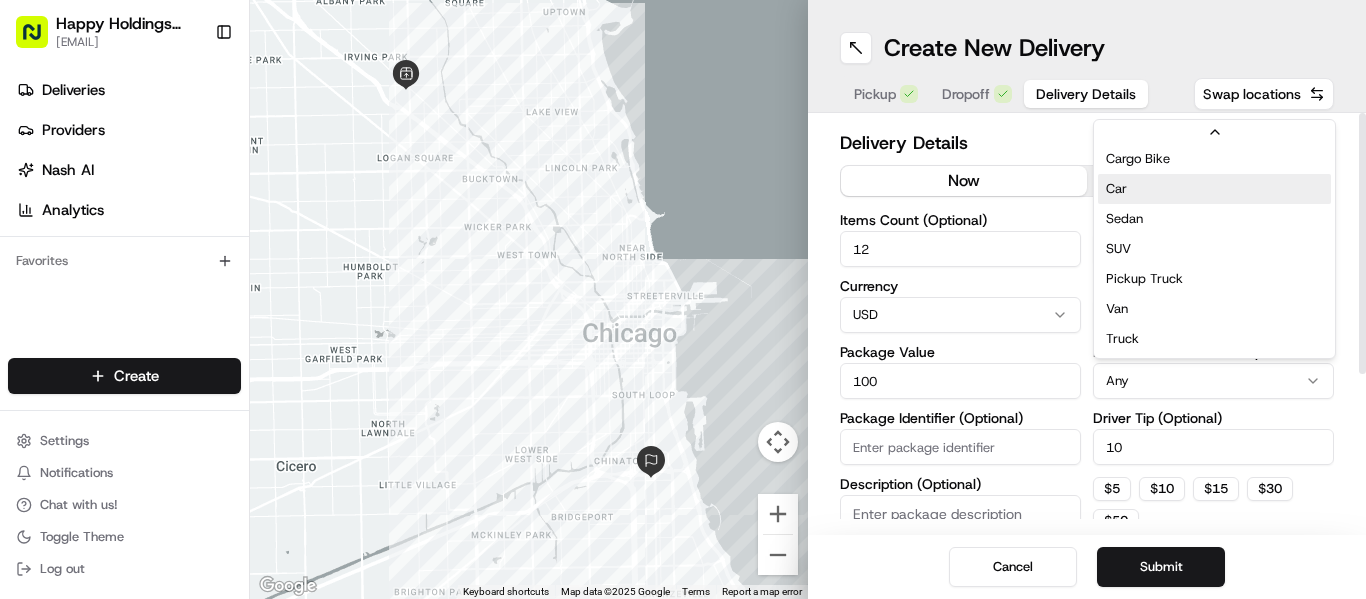scroll, scrollTop: 64, scrollLeft: 0, axis: vertical 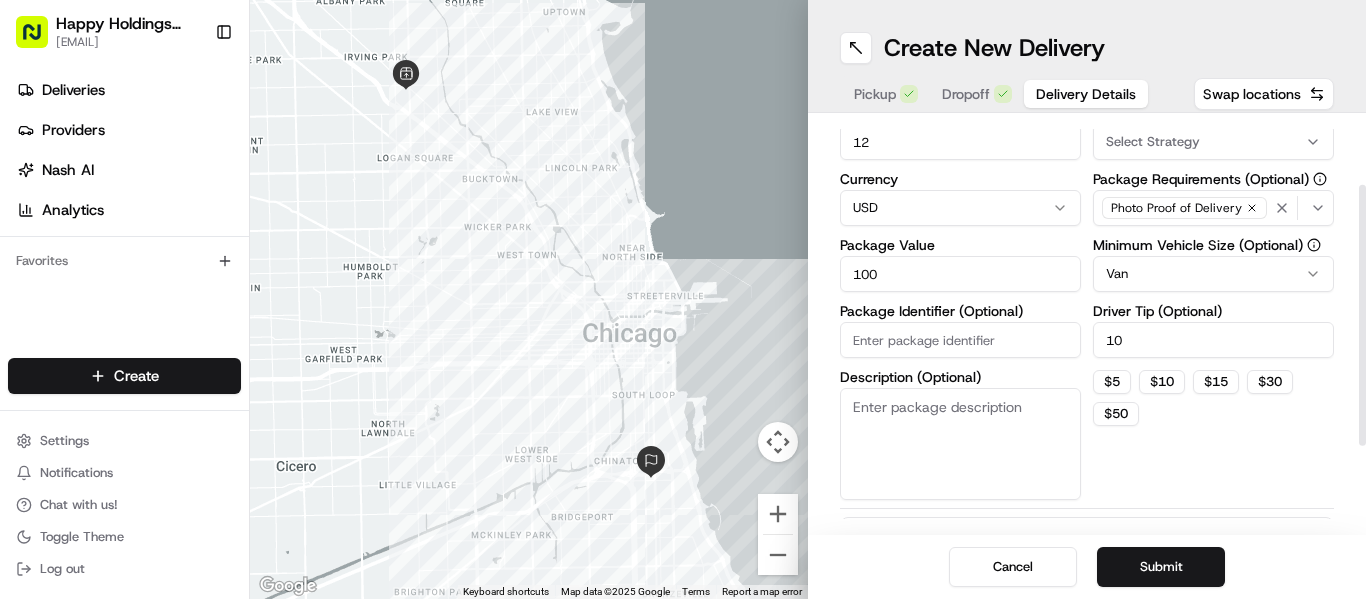 click on "Description (Optional)" at bounding box center (960, 444) 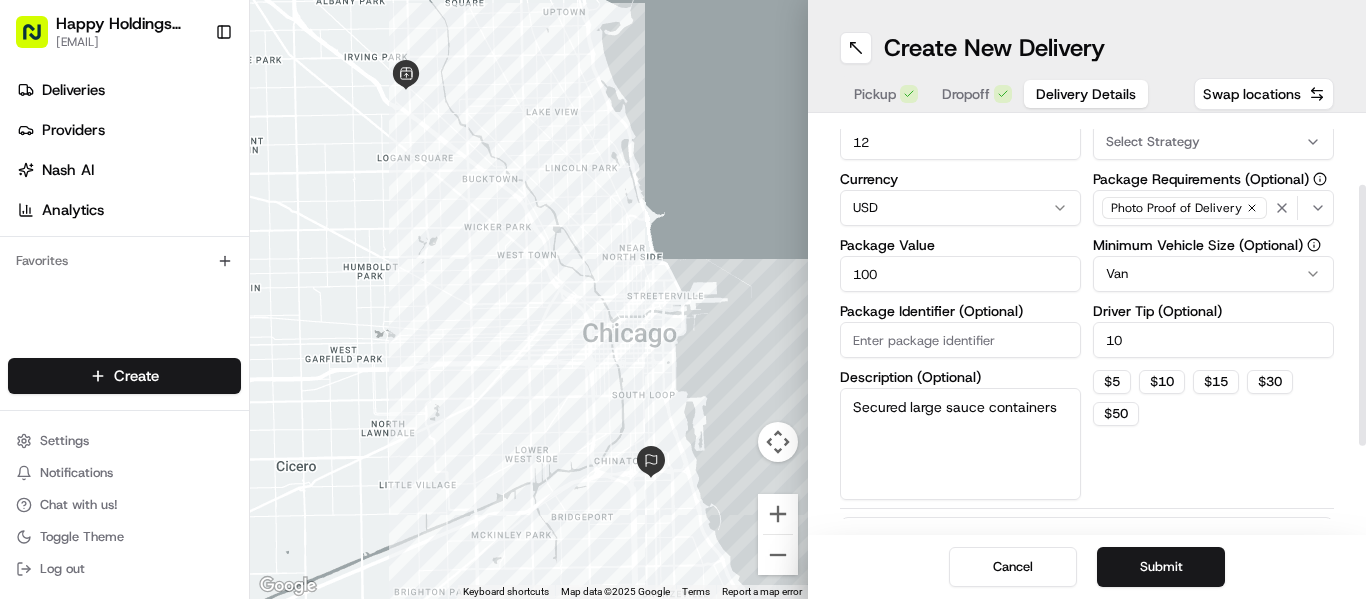 type on "Secured large sauce containers" 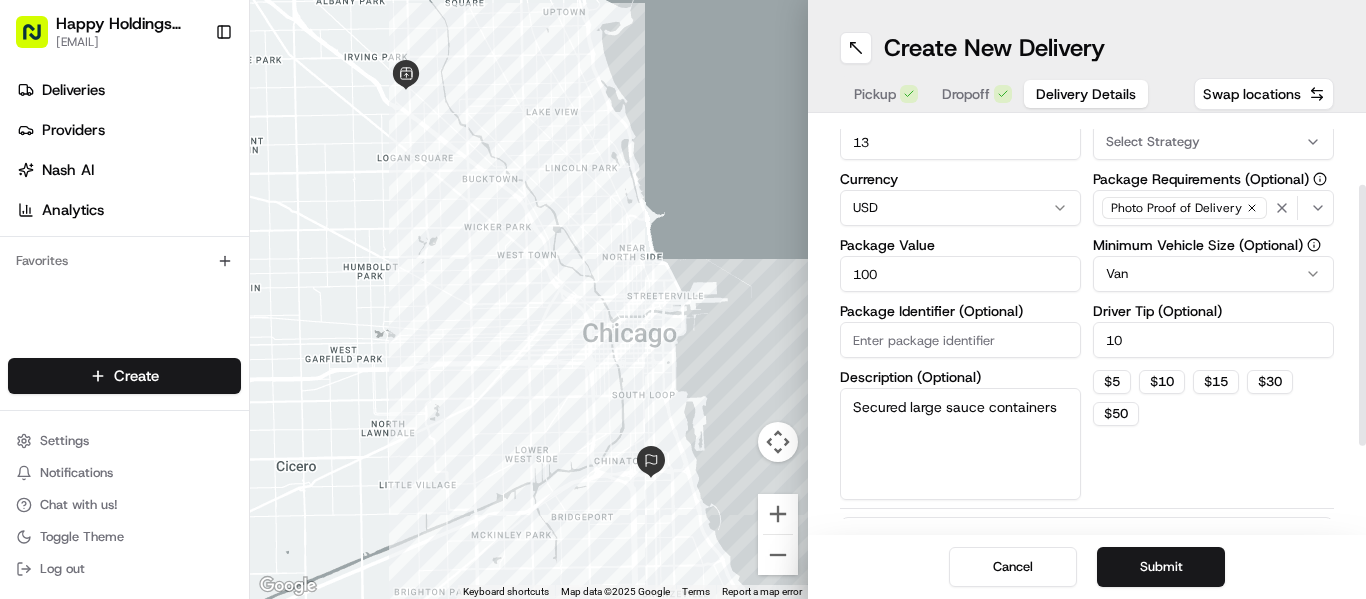 type on "13" 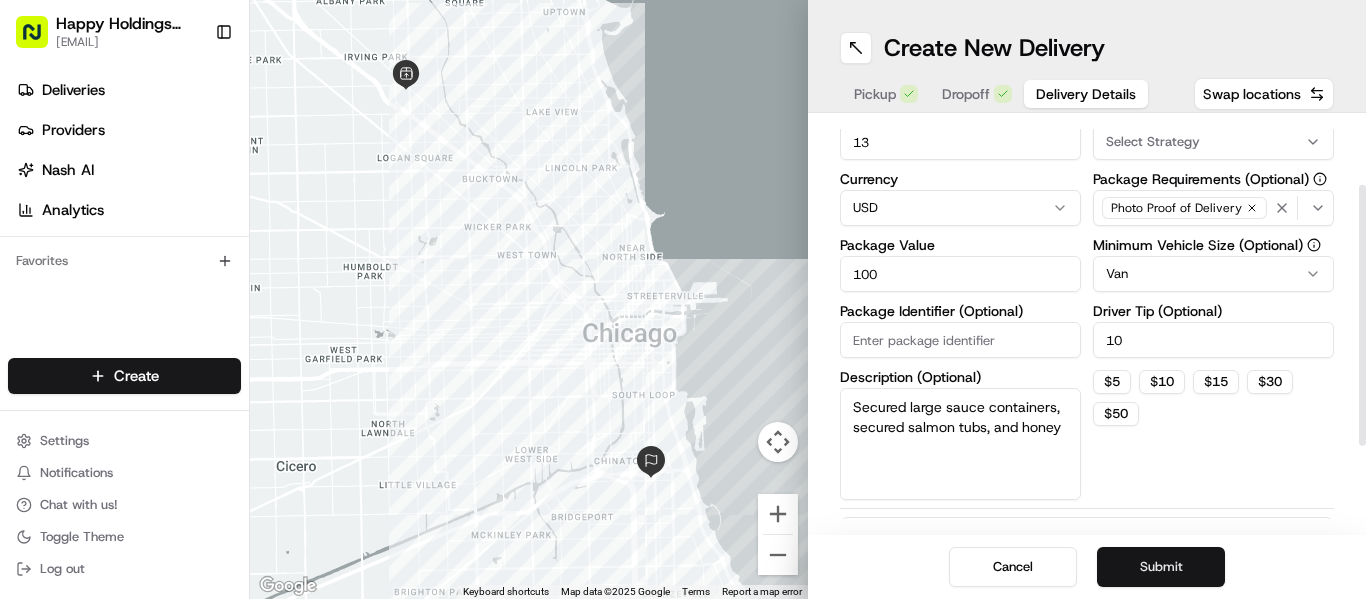 type on "Secured large sauce containers, secured salmon tubs, and honey" 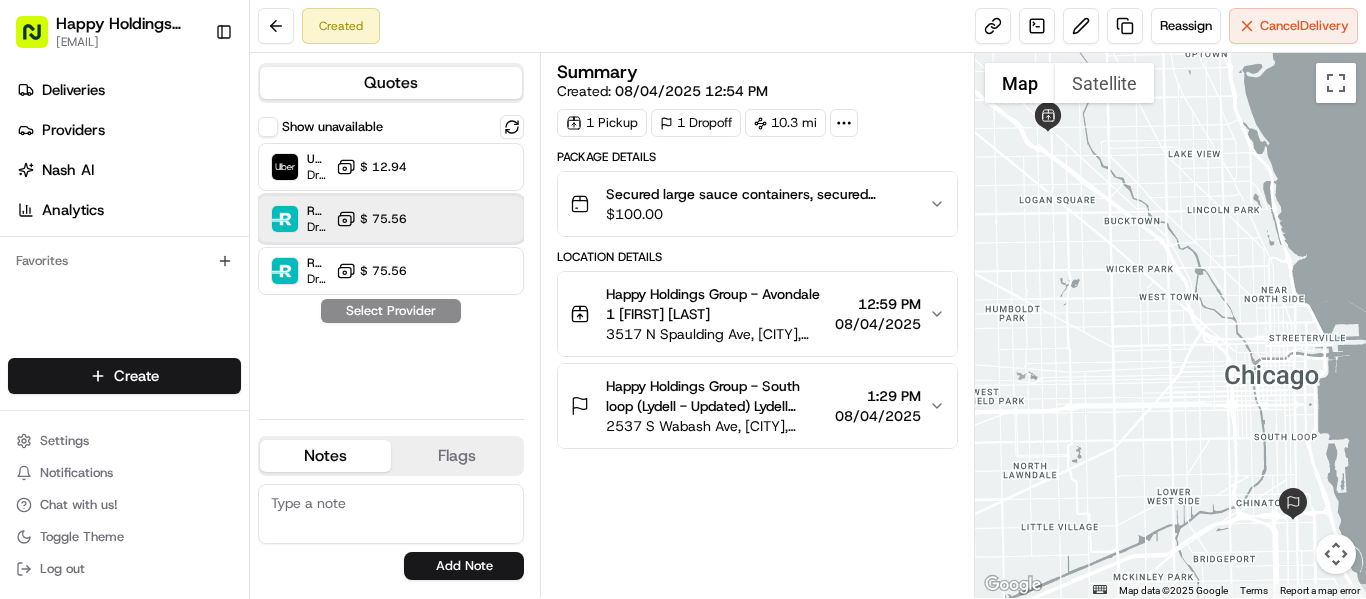 click on "Roadie Rush (P2P) Dropoff ETA - $ 75.56" at bounding box center (391, 219) 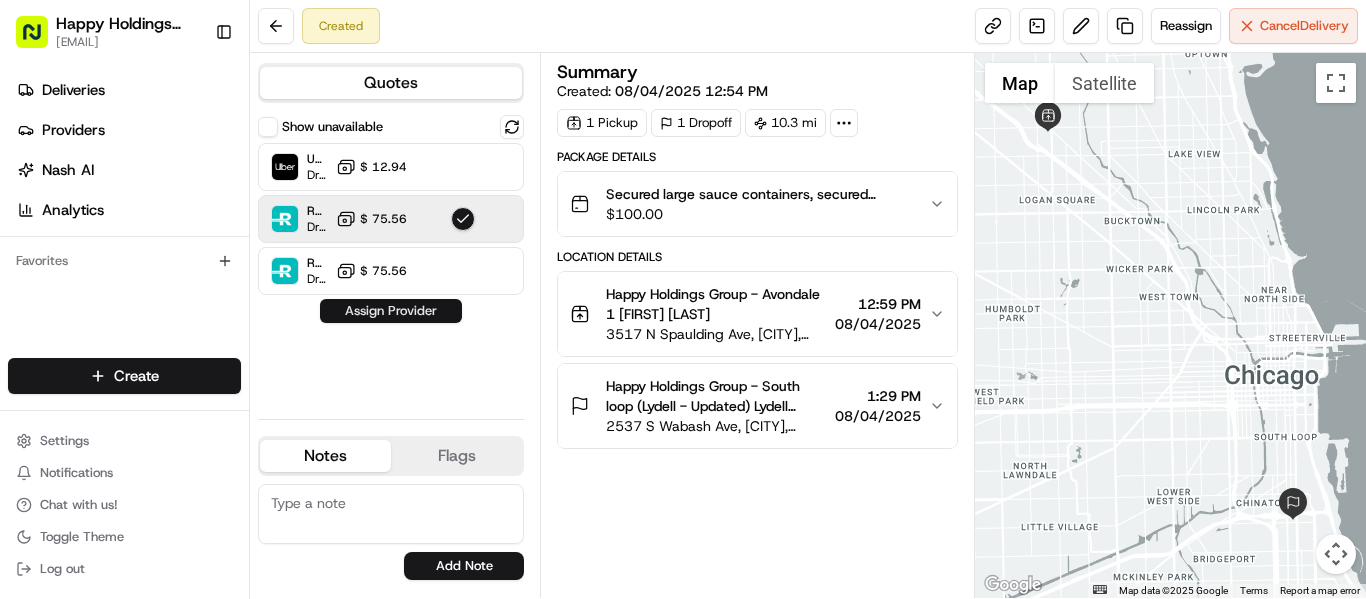 click on "Assign Provider" at bounding box center (391, 311) 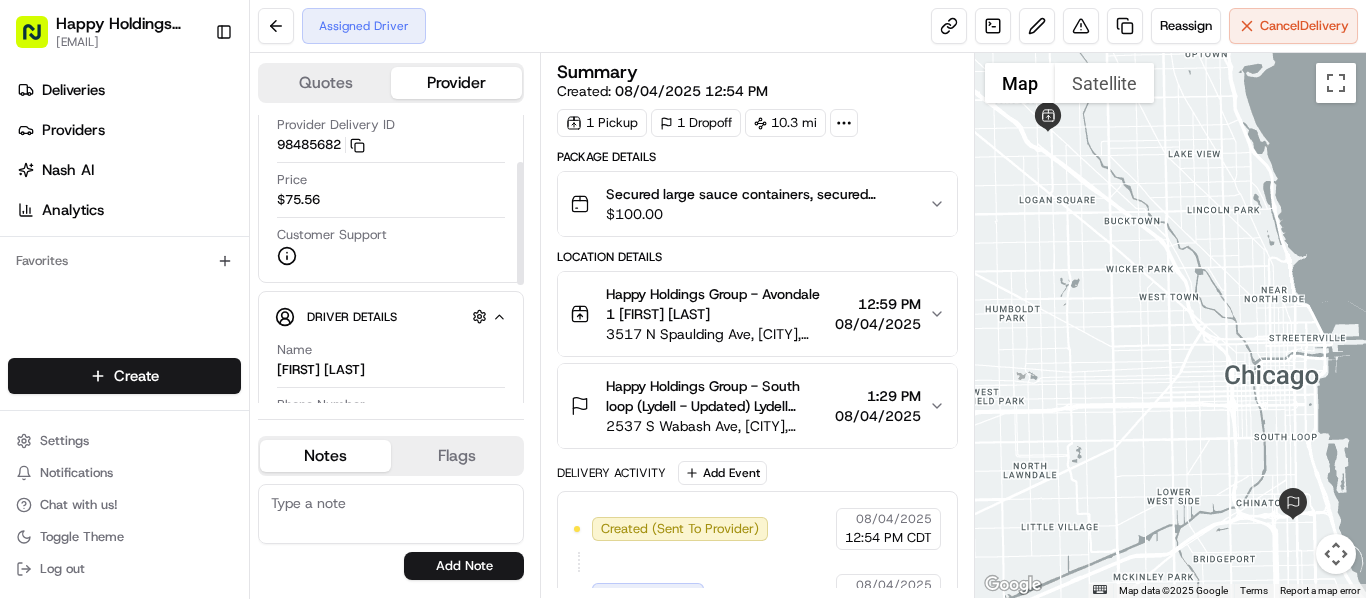 scroll, scrollTop: 182, scrollLeft: 0, axis: vertical 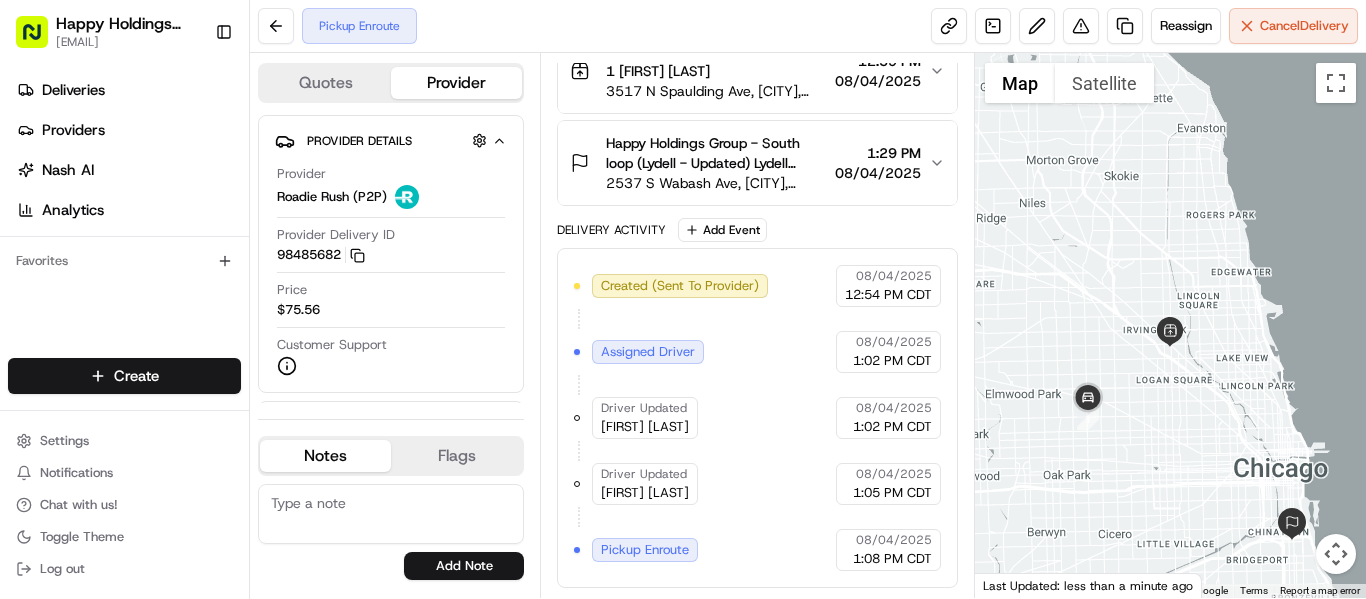 drag, startPoint x: 1114, startPoint y: 266, endPoint x: 1215, endPoint y: 389, distance: 159.154 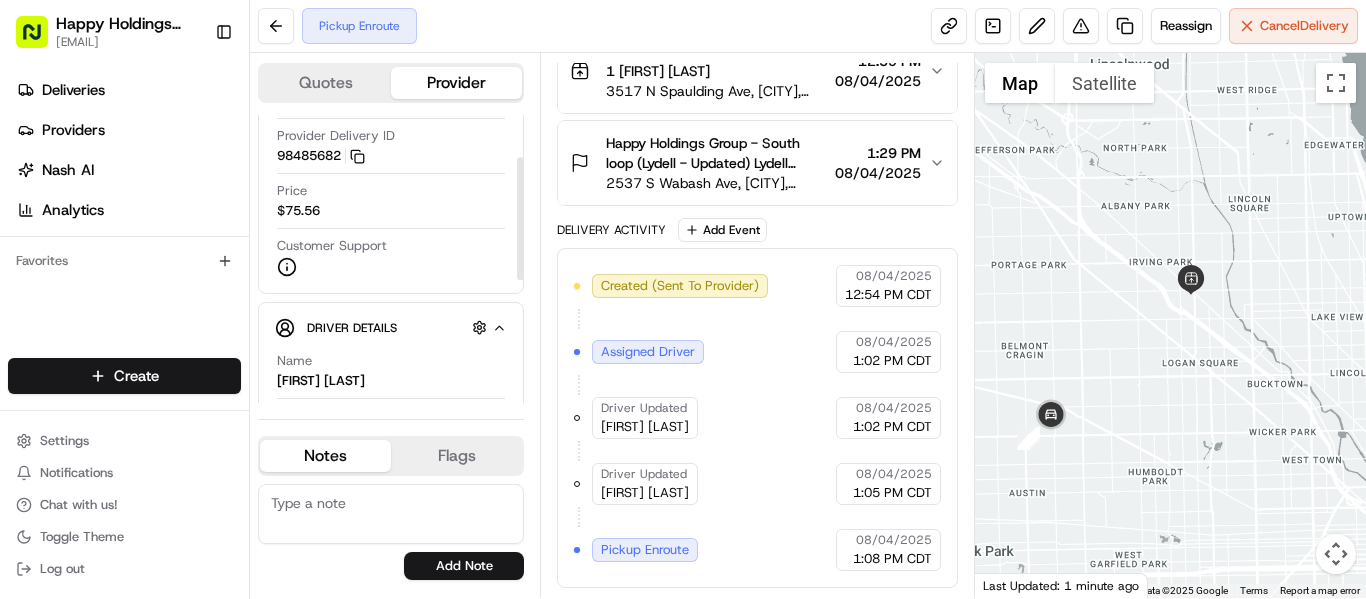 scroll, scrollTop: 0, scrollLeft: 0, axis: both 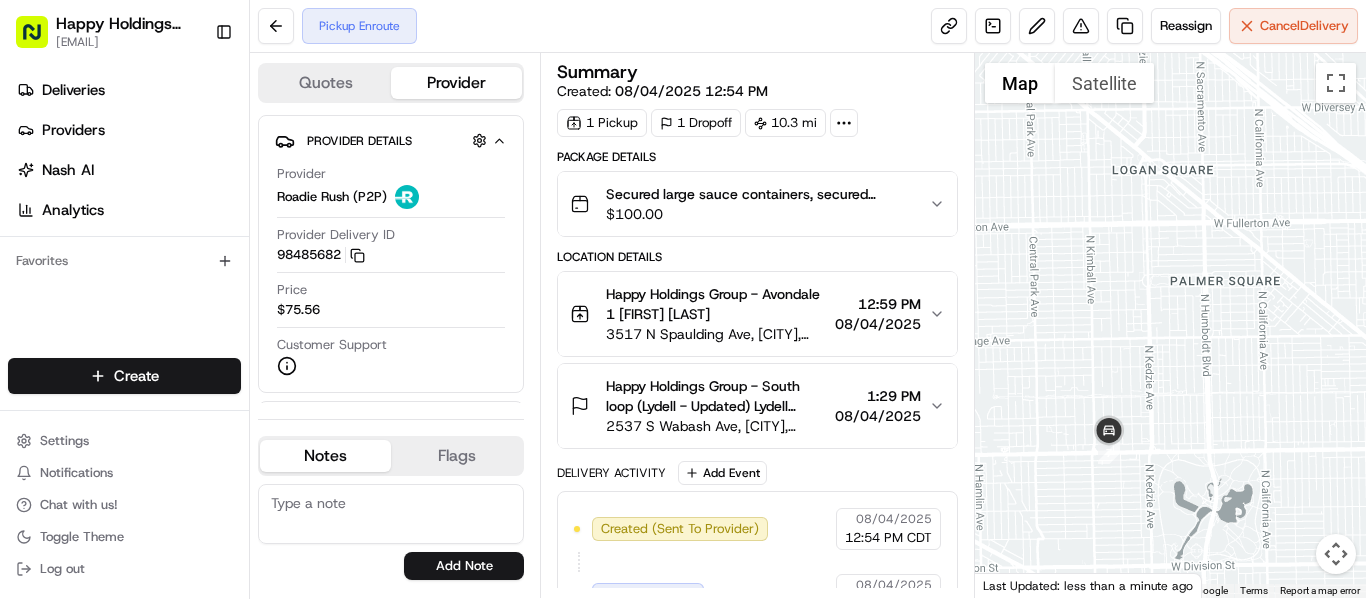 drag, startPoint x: 1169, startPoint y: 486, endPoint x: 1177, endPoint y: 425, distance: 61.522354 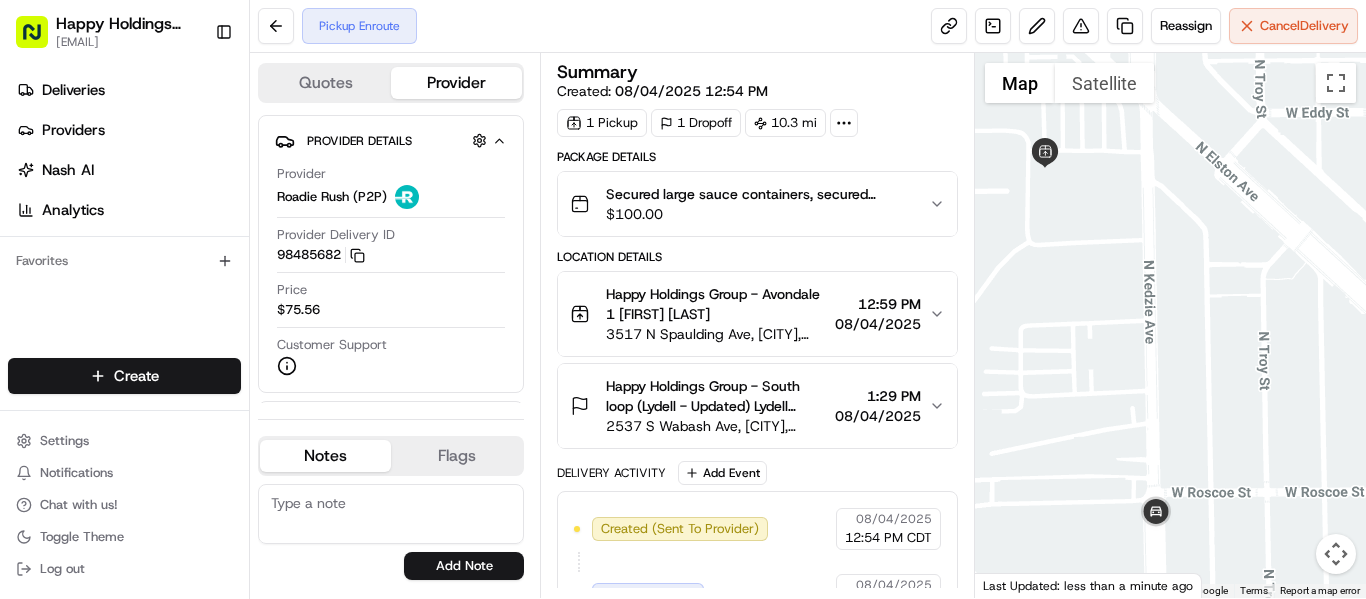 drag, startPoint x: 1158, startPoint y: 195, endPoint x: 1300, endPoint y: 552, distance: 384.20438 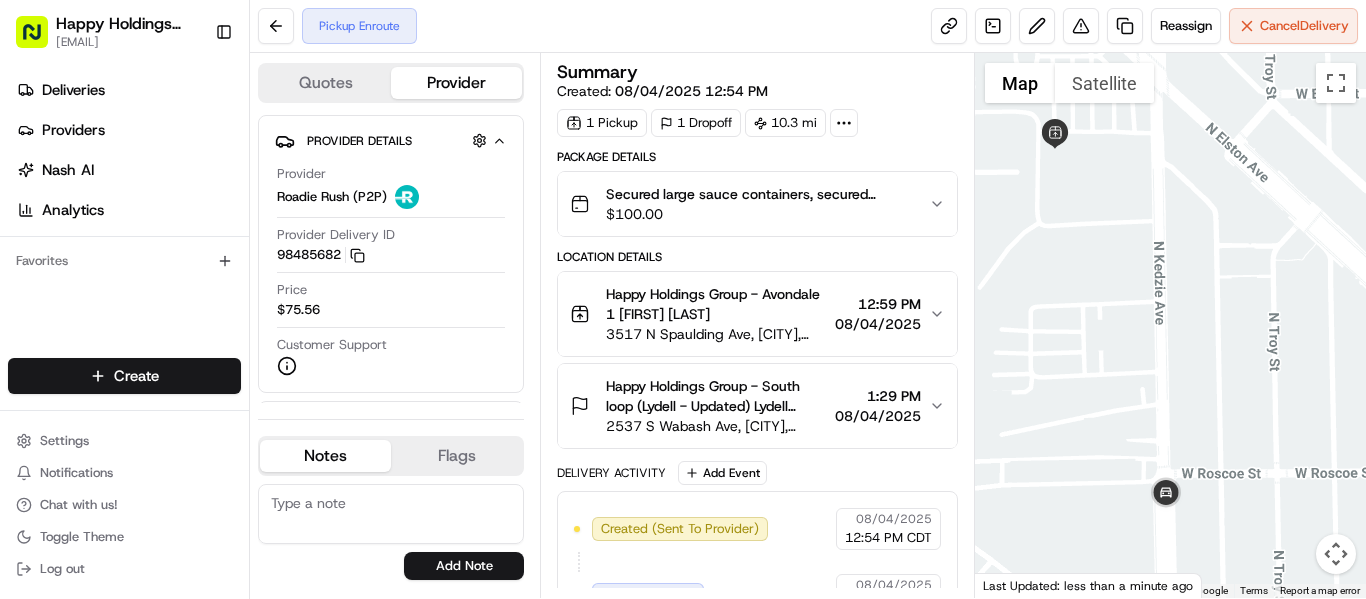 drag, startPoint x: 1206, startPoint y: 332, endPoint x: 1229, endPoint y: 373, distance: 47.010635 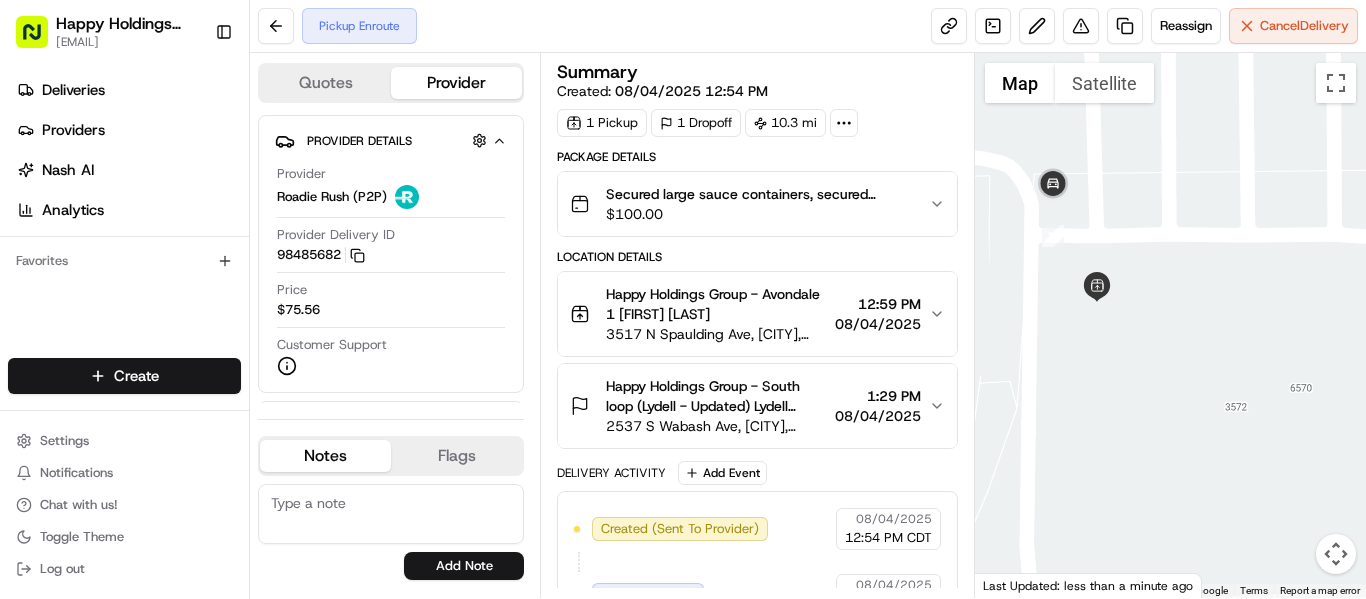 drag, startPoint x: 1027, startPoint y: 234, endPoint x: 1305, endPoint y: 476, distance: 368.57562 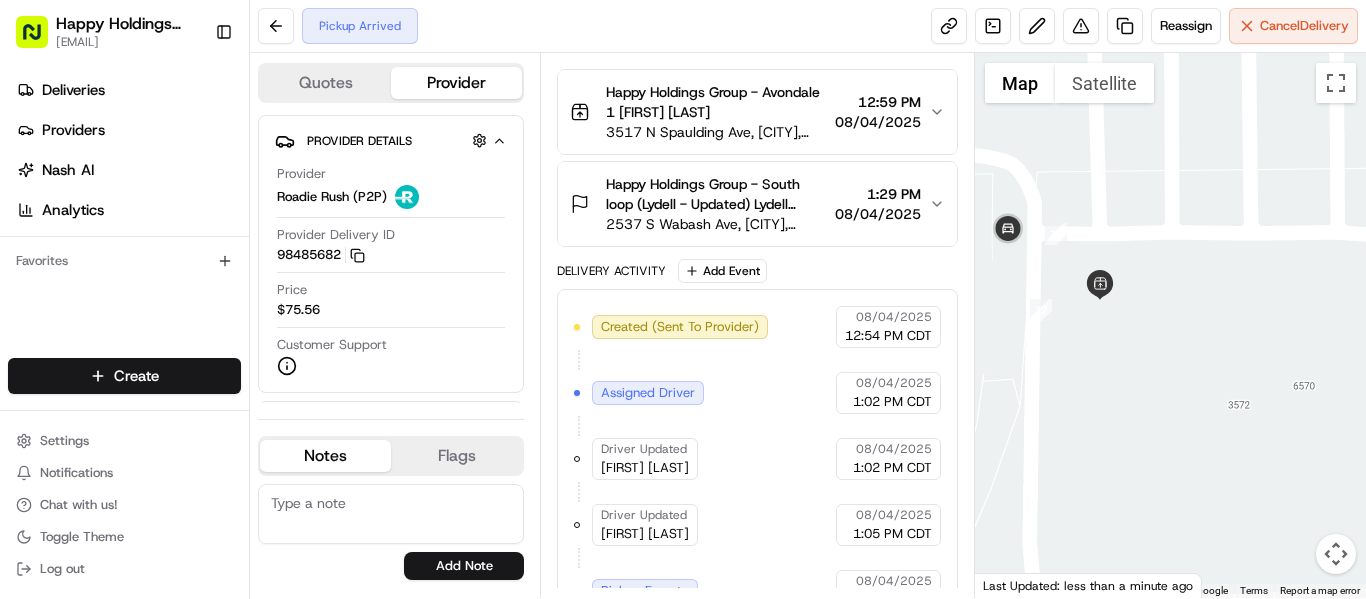 scroll, scrollTop: 309, scrollLeft: 0, axis: vertical 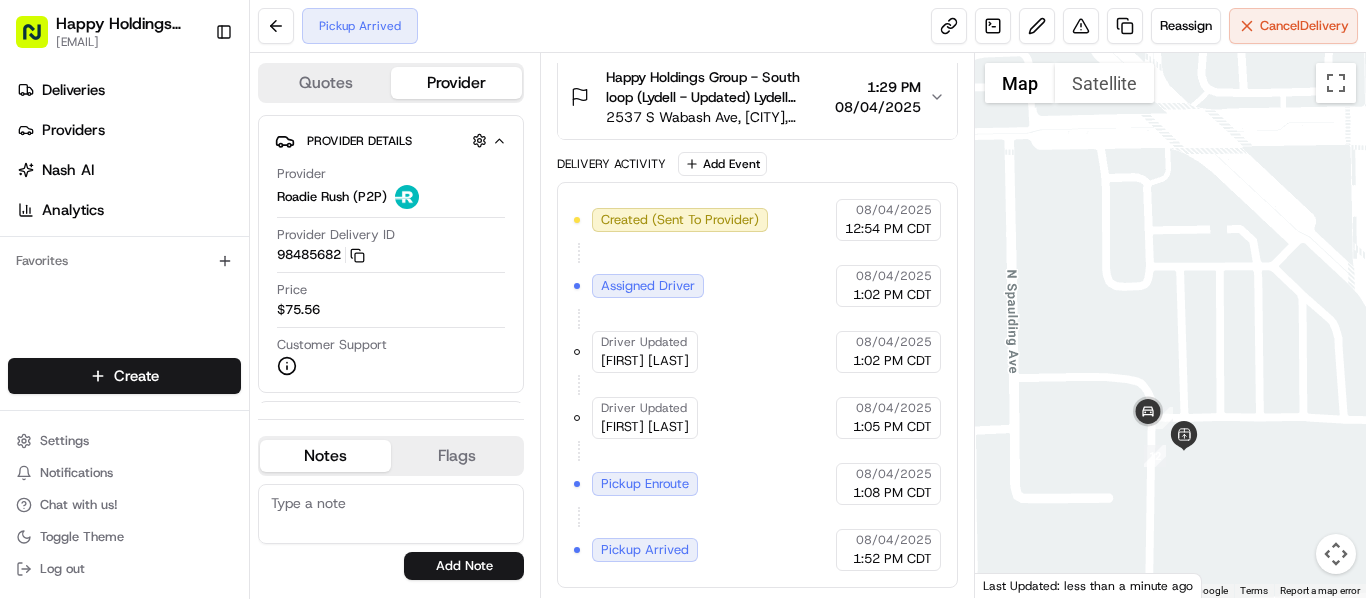 drag, startPoint x: 1071, startPoint y: 396, endPoint x: 1156, endPoint y: 521, distance: 151.16217 